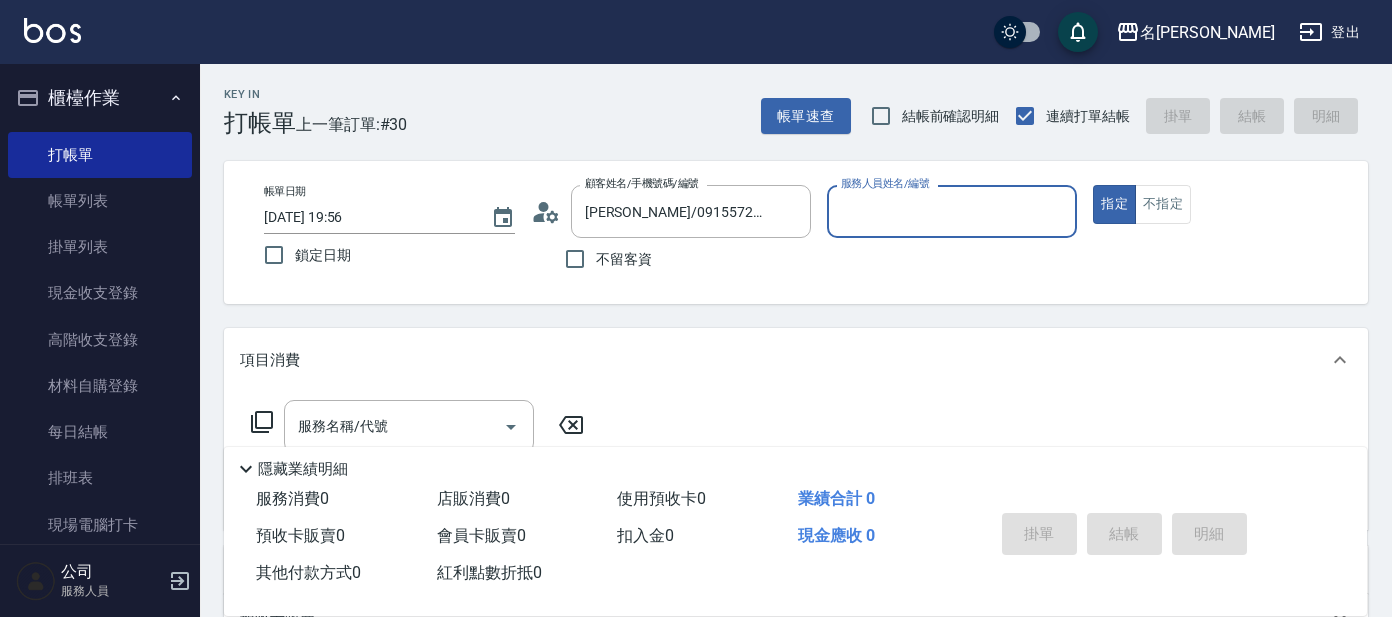 scroll, scrollTop: 0, scrollLeft: 0, axis: both 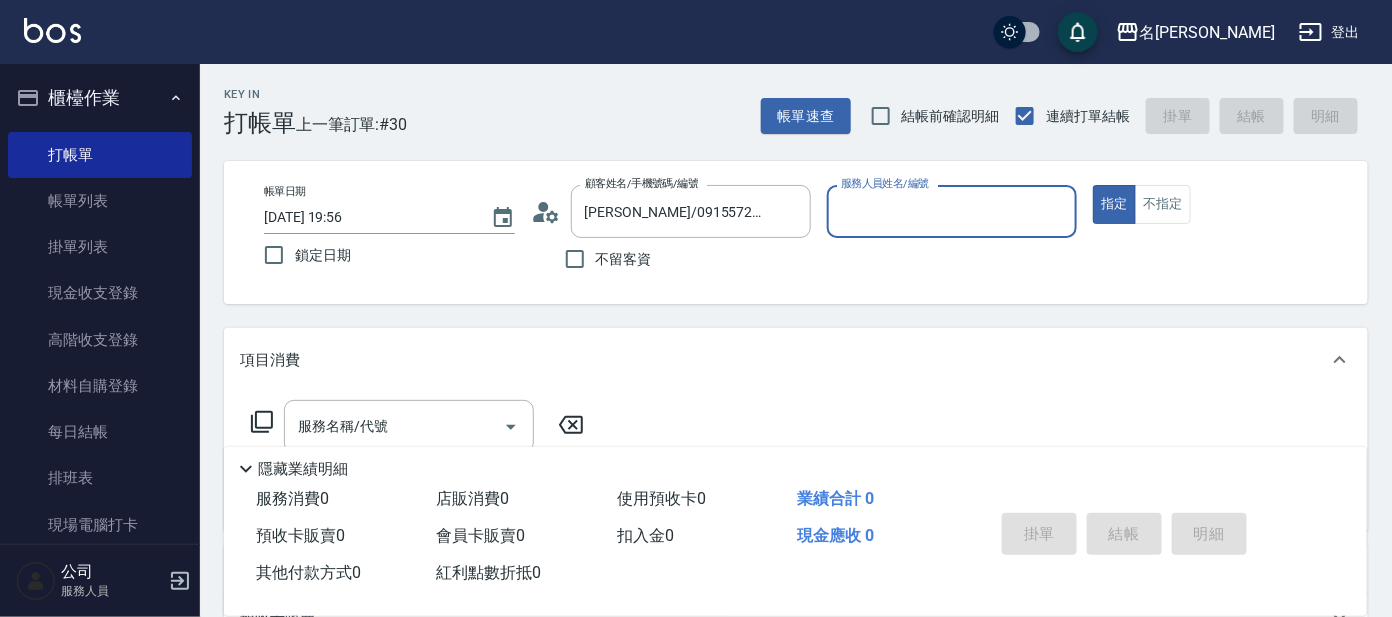 click on "服務人員姓名/編號" at bounding box center [952, 211] 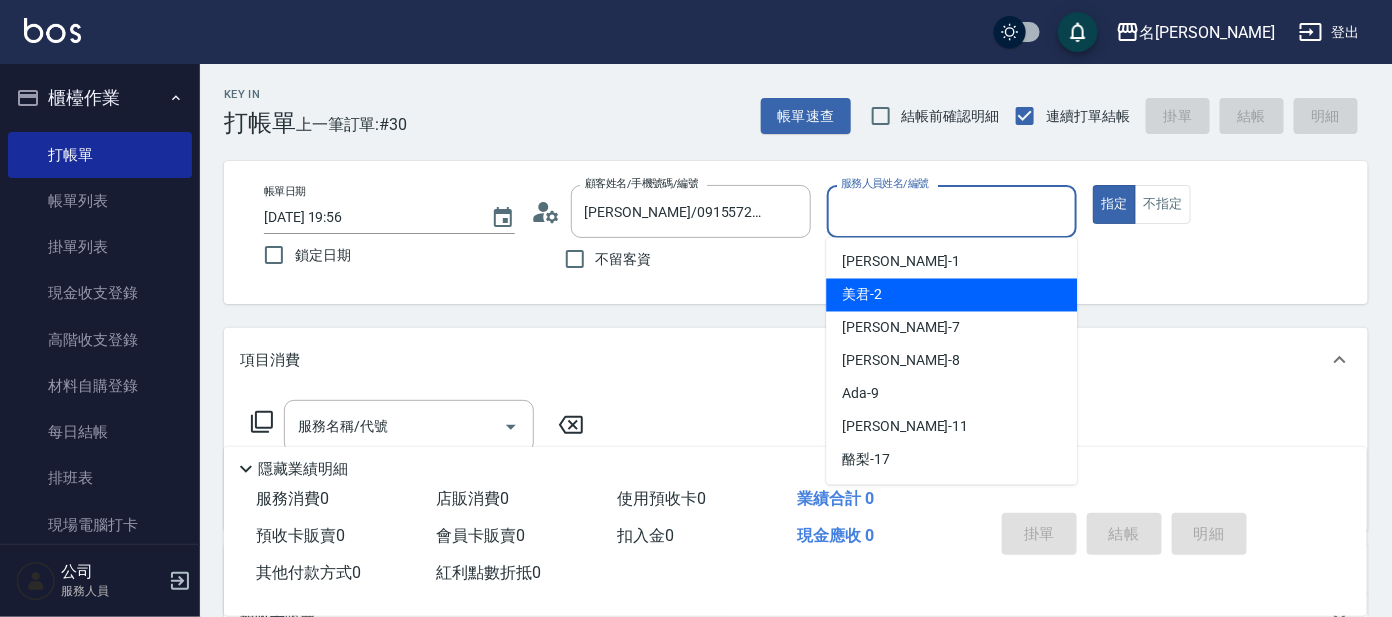 click on "美君 -2" at bounding box center (951, 295) 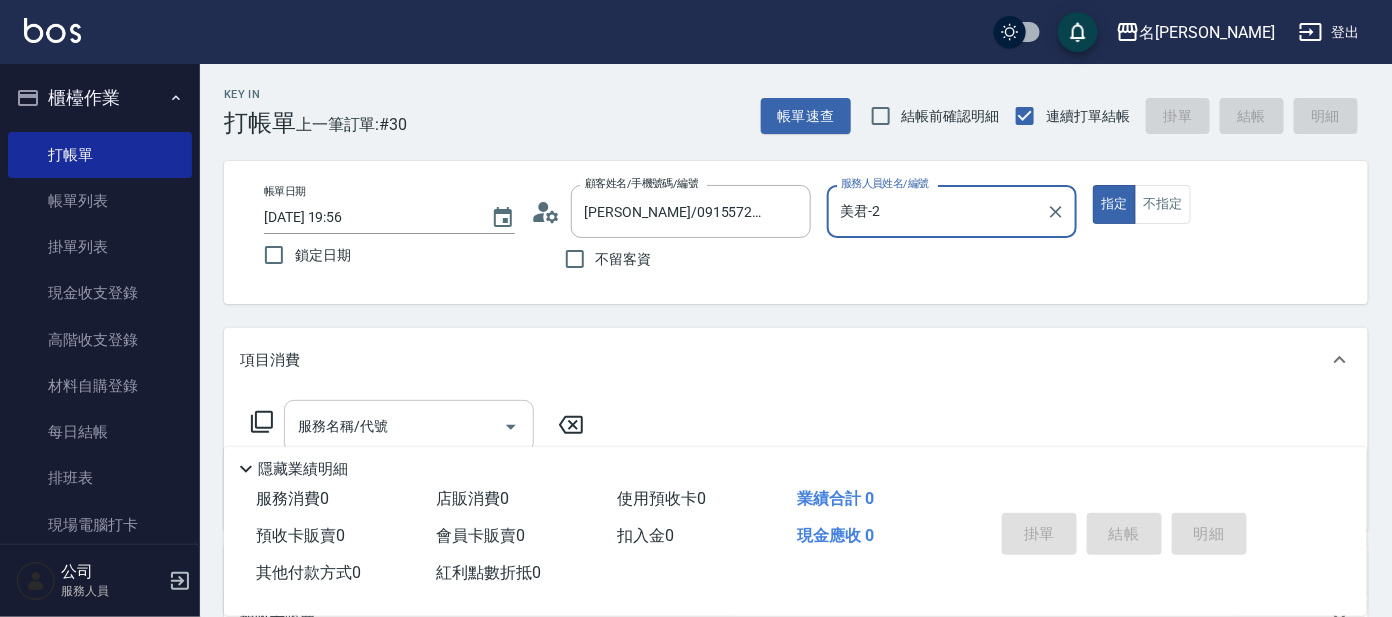 click on "服務名稱/代號" at bounding box center [394, 426] 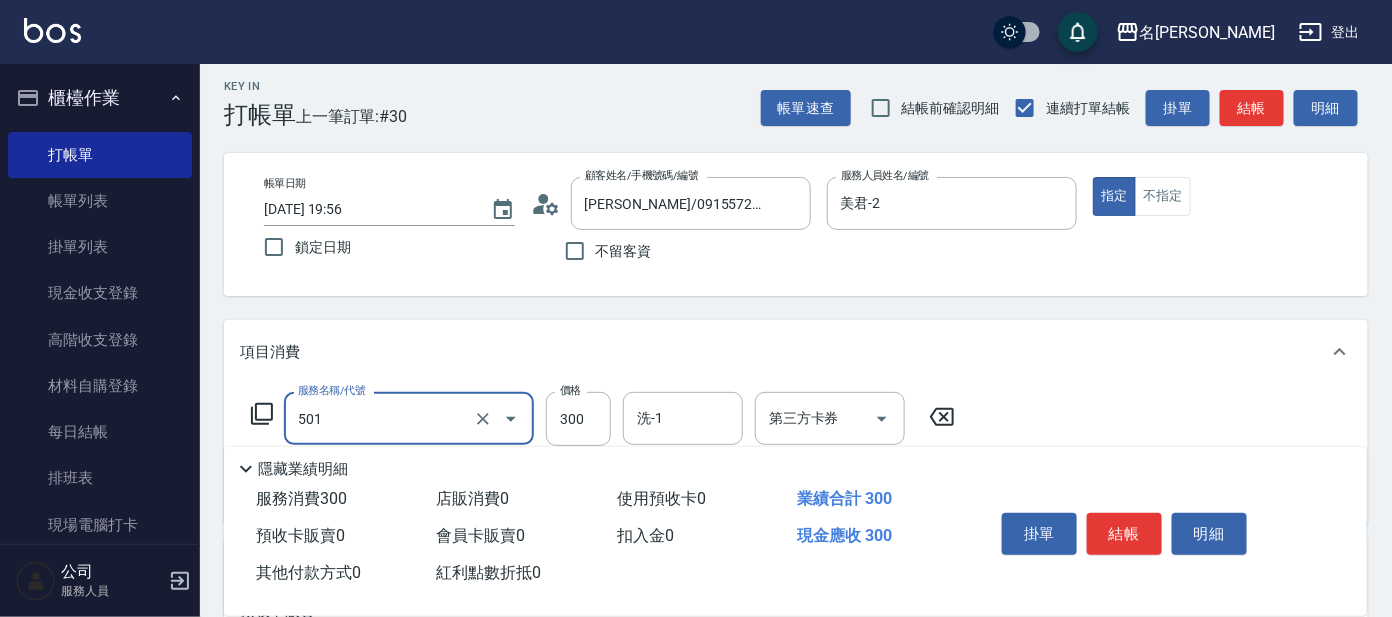scroll, scrollTop: 357, scrollLeft: 0, axis: vertical 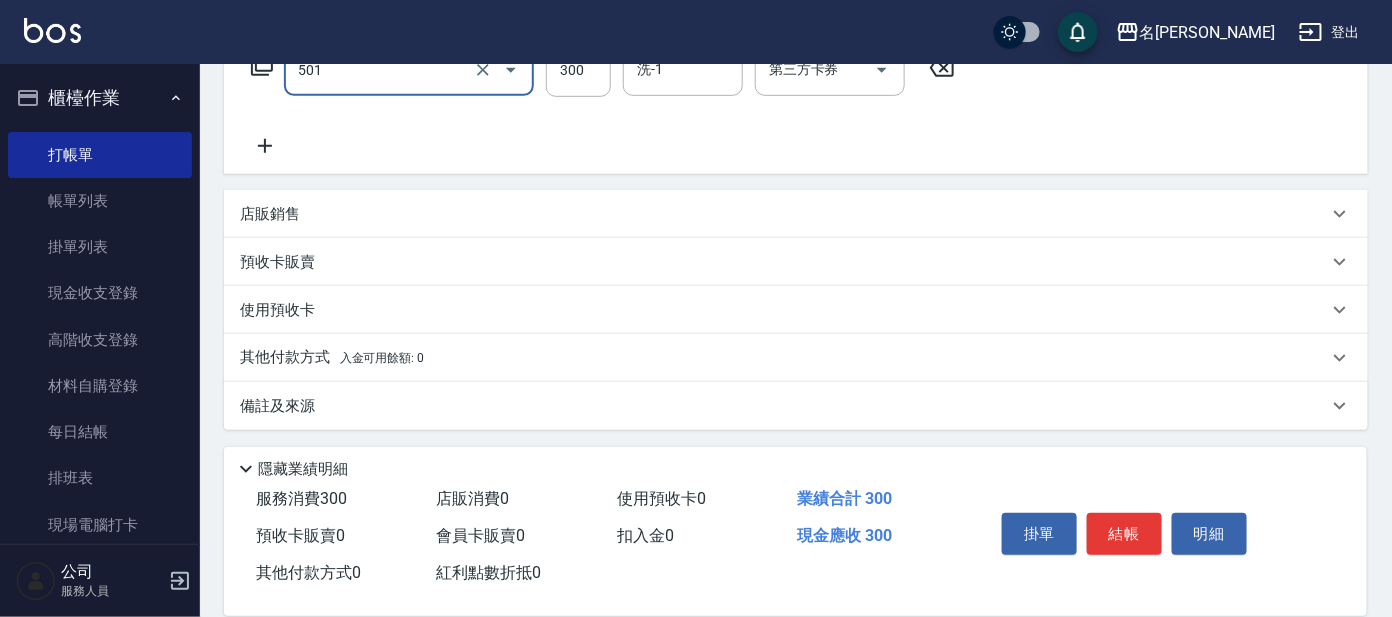 type on "洗髮(創意)(501)" 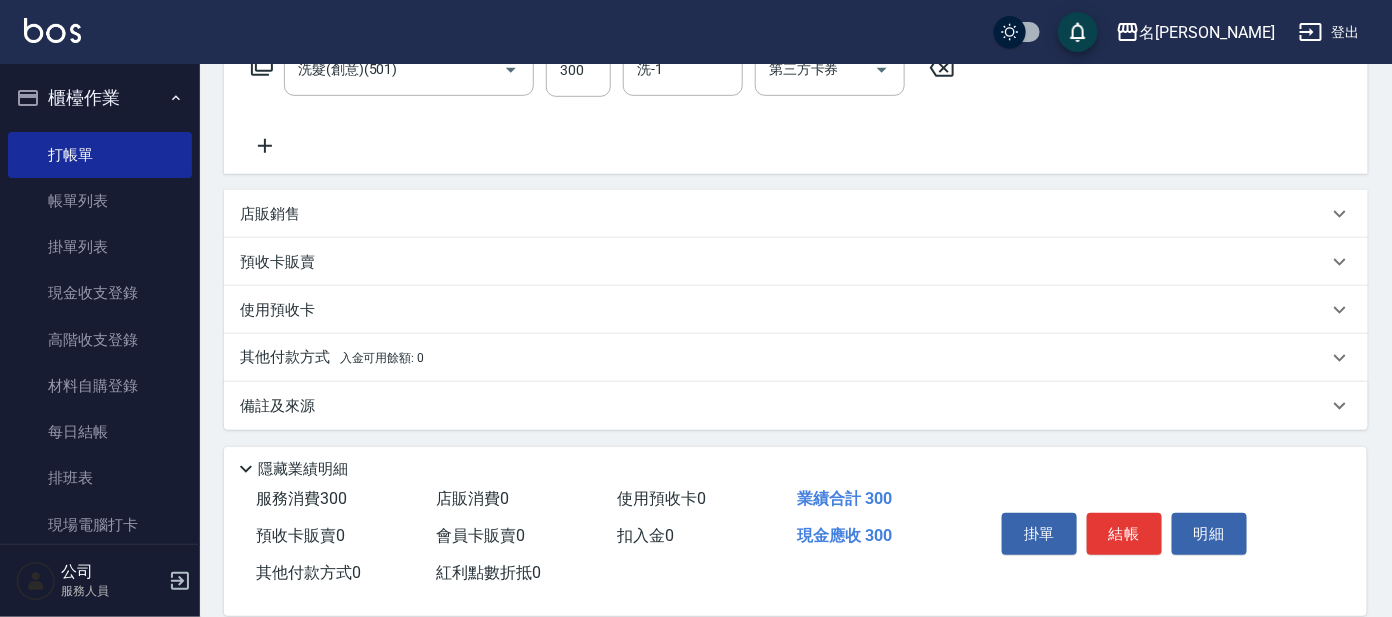 click 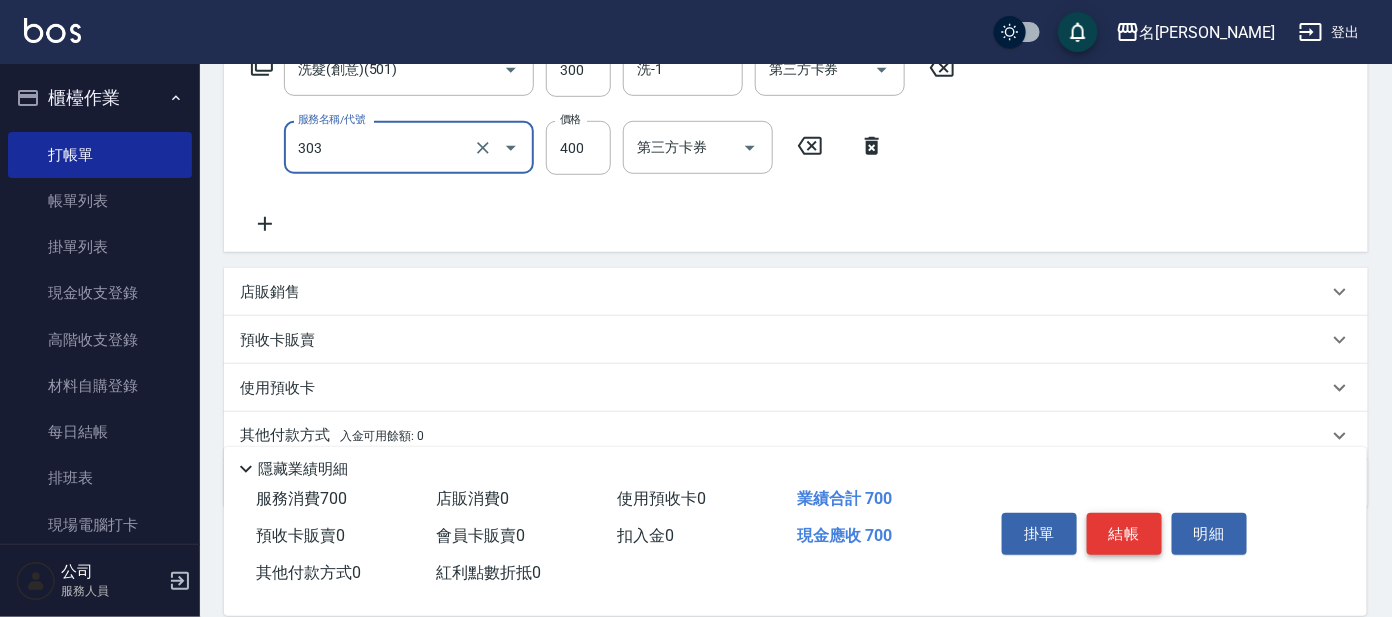 type on "剪髮C級設計師(303)" 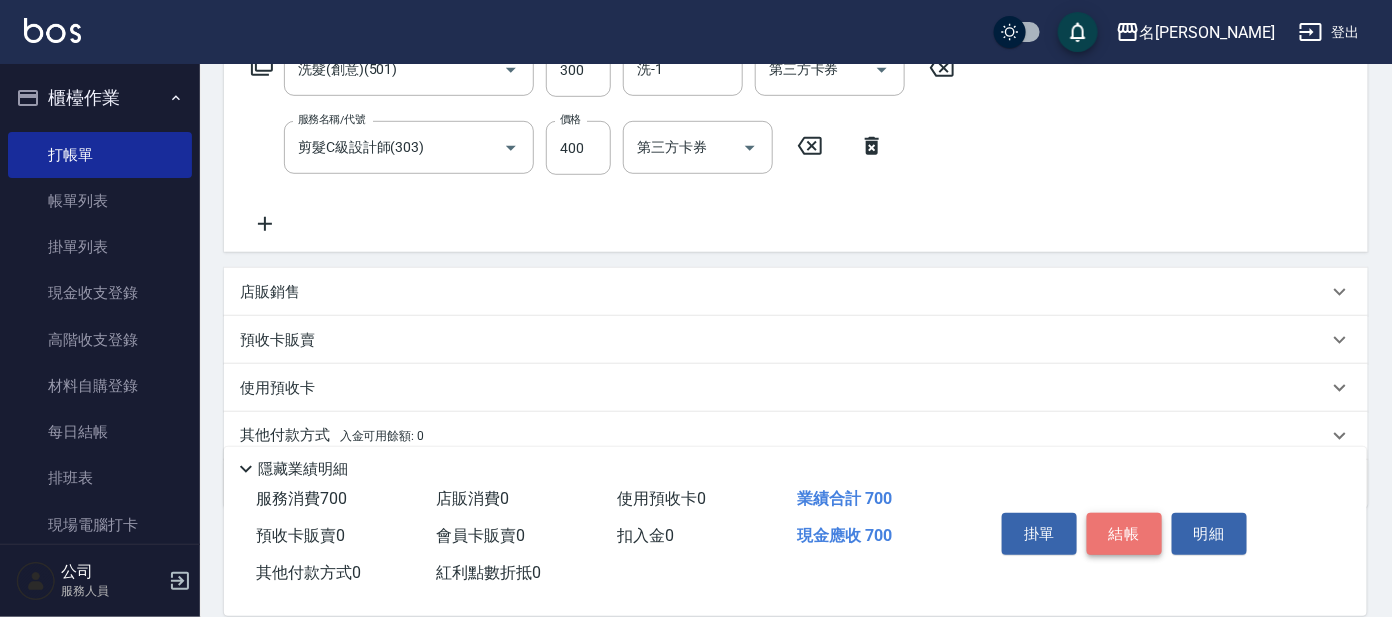 click on "結帳" at bounding box center (1124, 534) 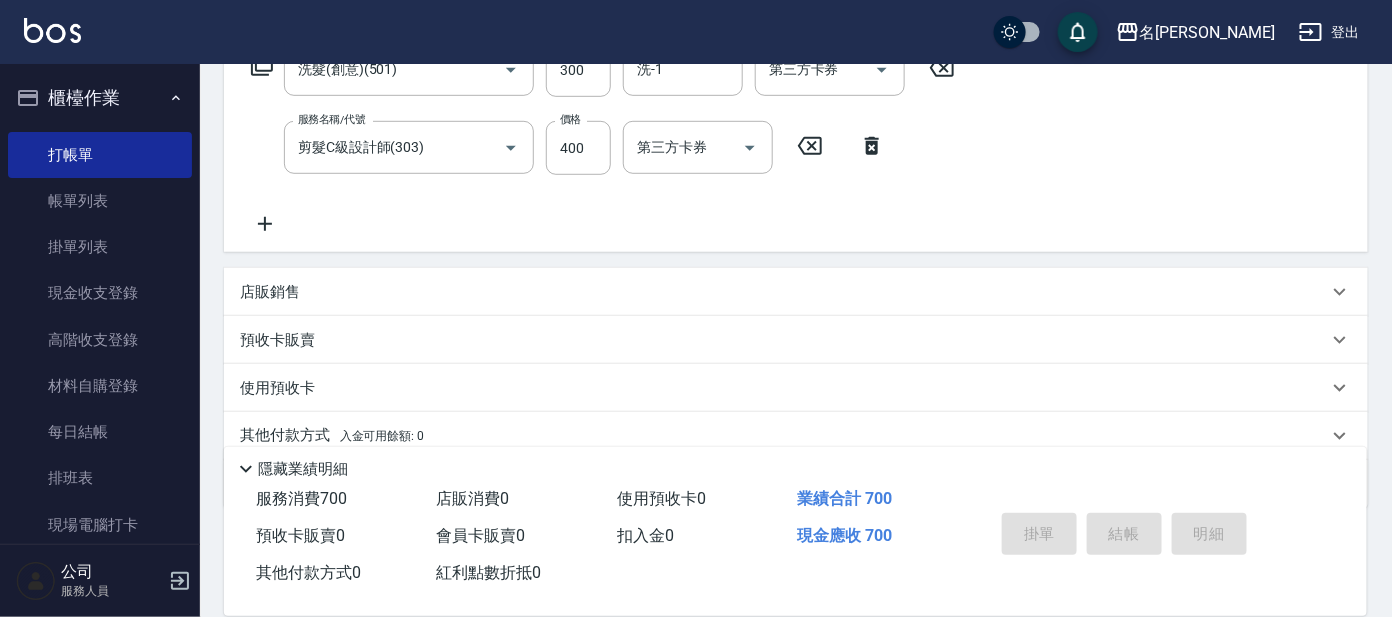 type on "[DATE] 20:34" 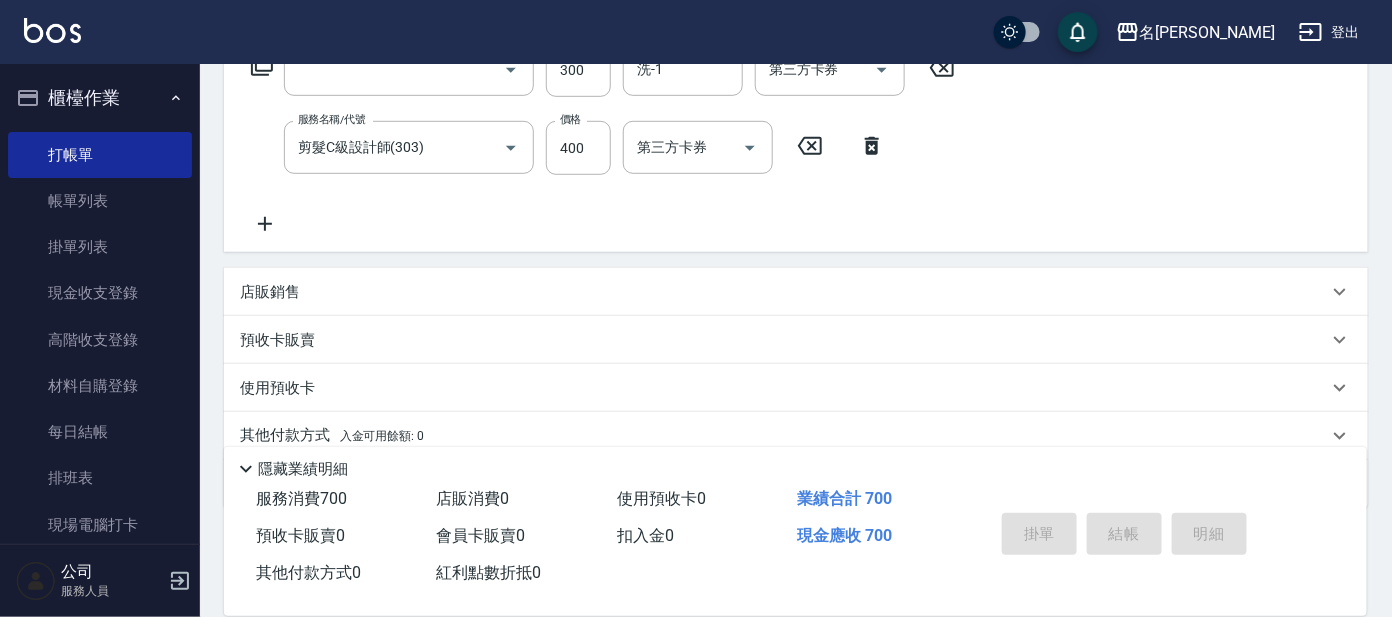 scroll, scrollTop: 0, scrollLeft: 0, axis: both 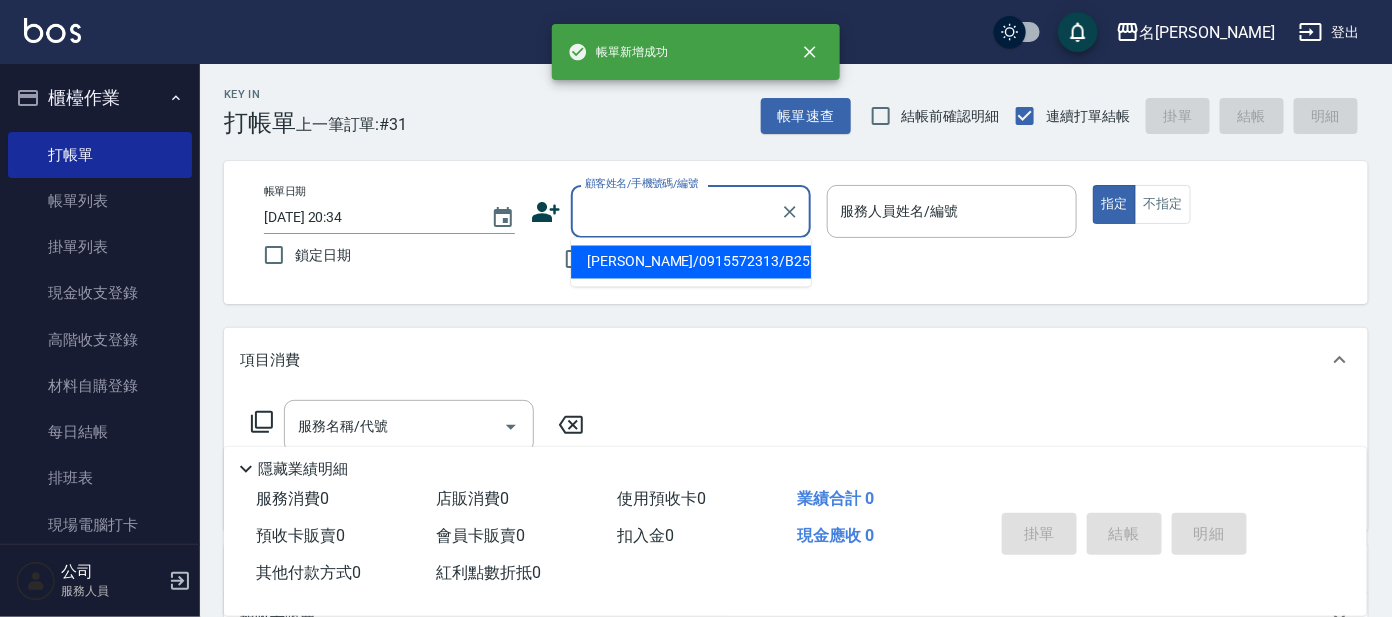 click on "顧客姓名/手機號碼/編號" at bounding box center (676, 211) 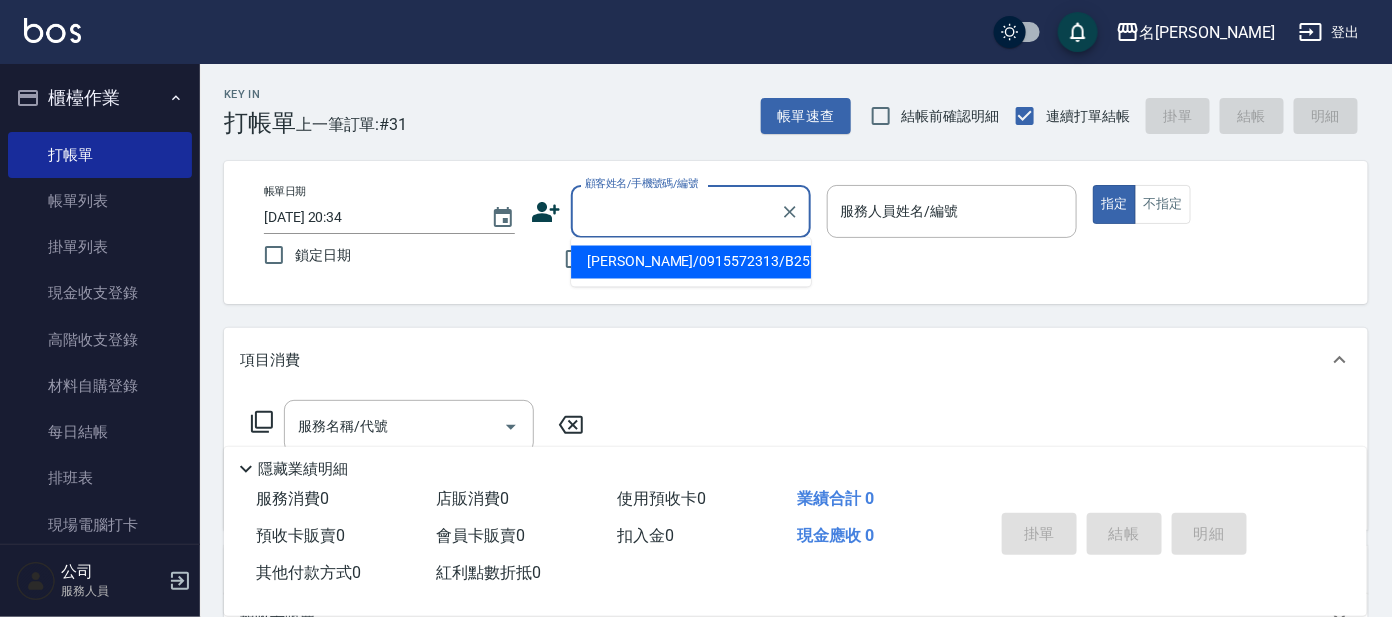 click on "[PERSON_NAME]/0915572313/B257" at bounding box center (691, 262) 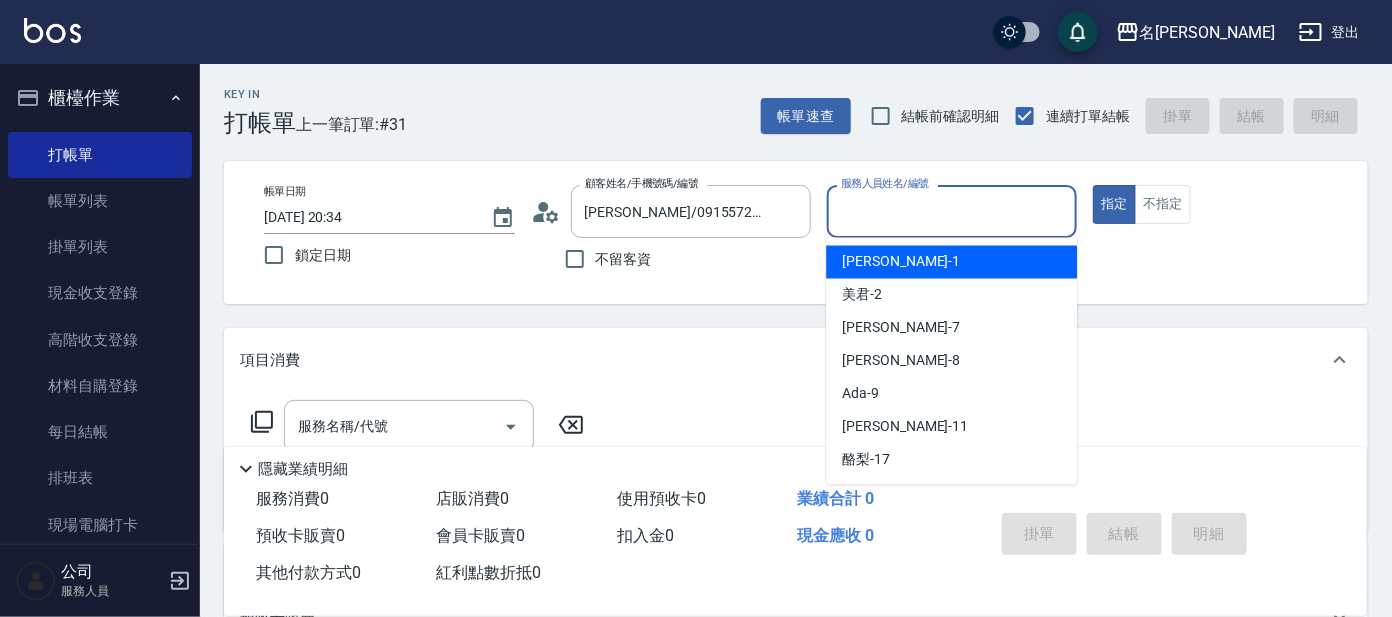 click on "服務人員姓名/編號" at bounding box center [952, 211] 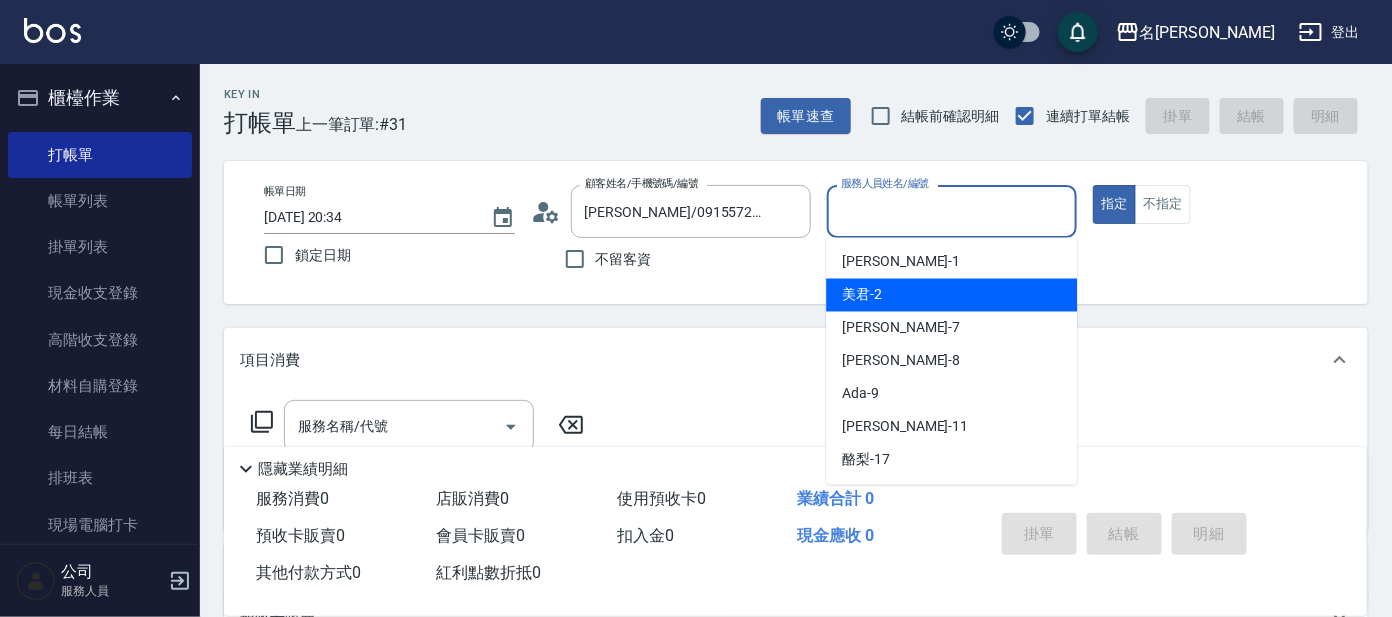 drag, startPoint x: 942, startPoint y: 285, endPoint x: 889, endPoint y: 301, distance: 55.362442 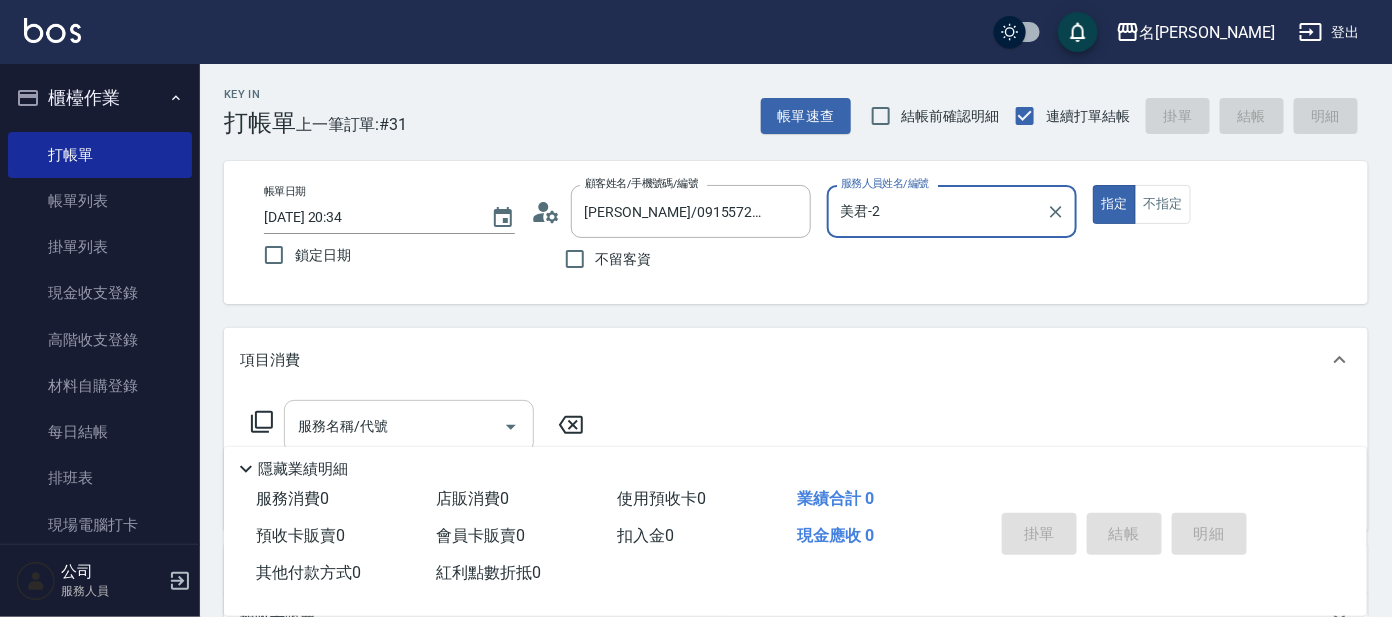 click on "服務名稱/代號" at bounding box center [394, 426] 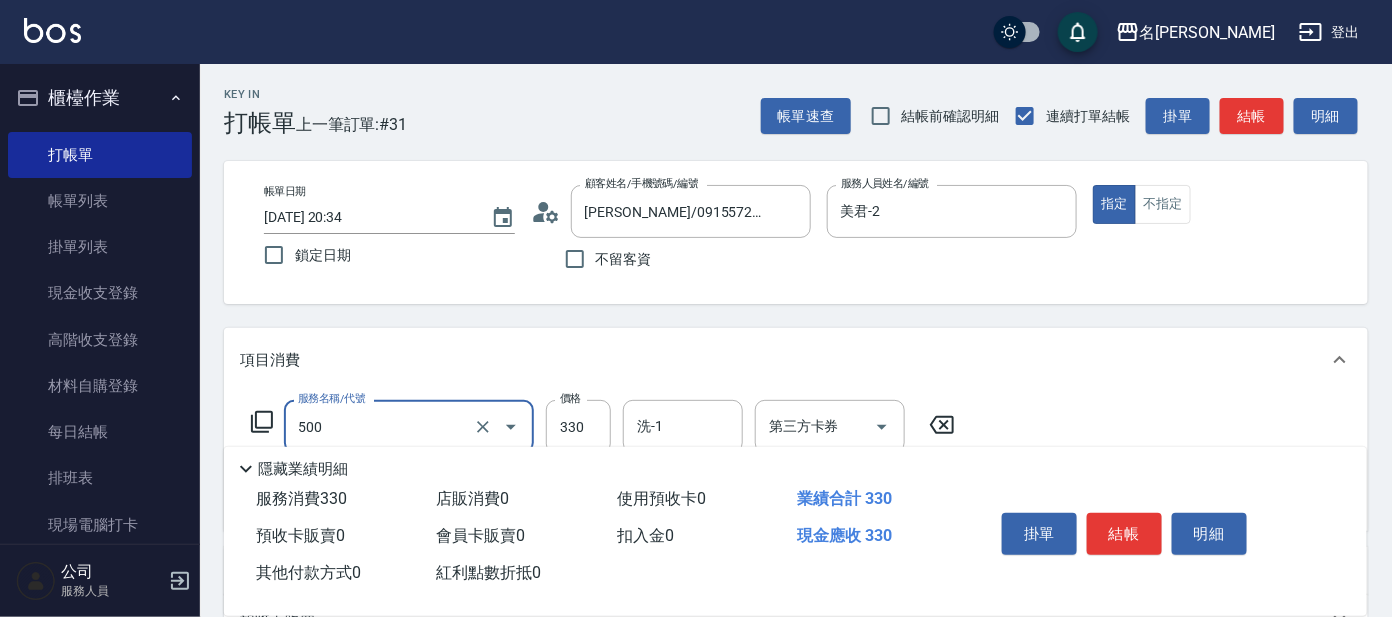 scroll, scrollTop: 249, scrollLeft: 0, axis: vertical 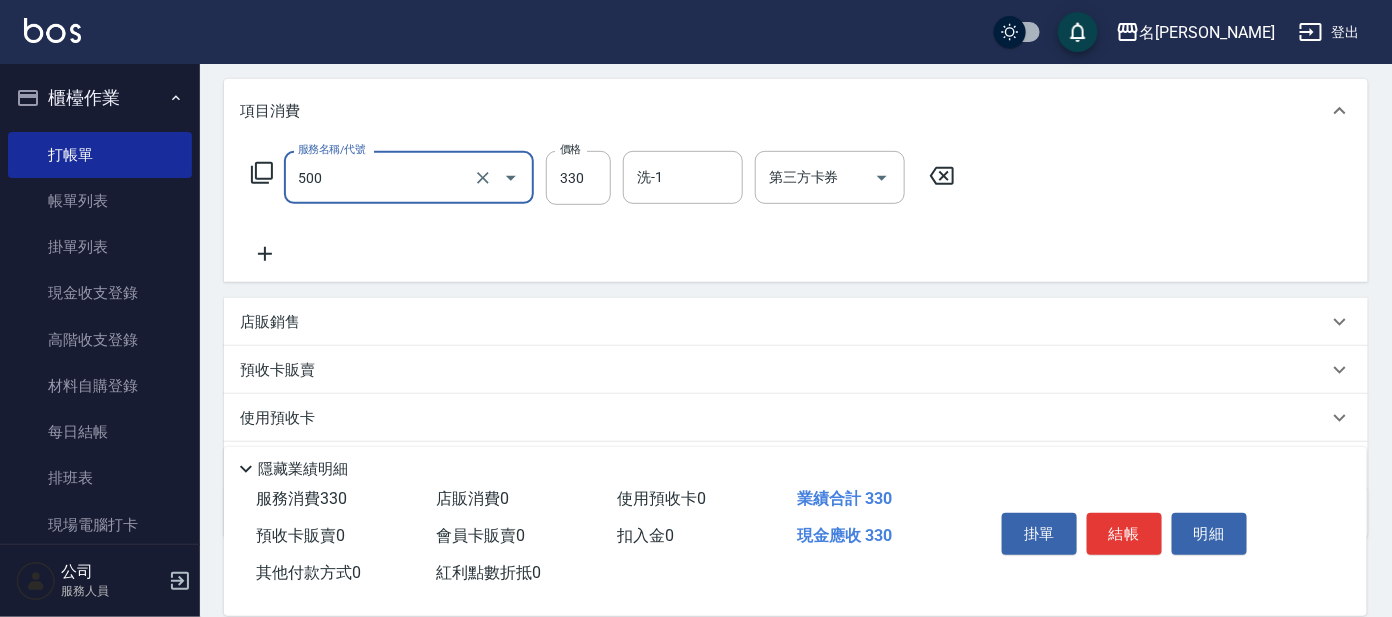 type on "高階洗髮(500)" 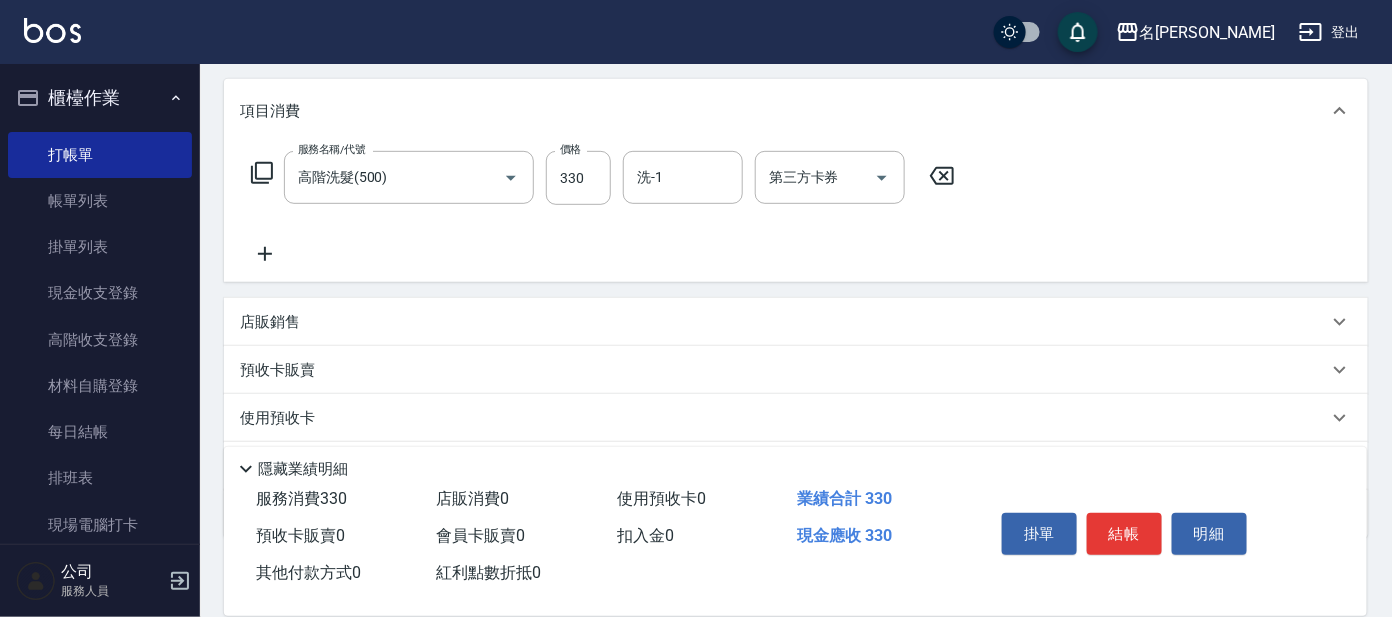 click 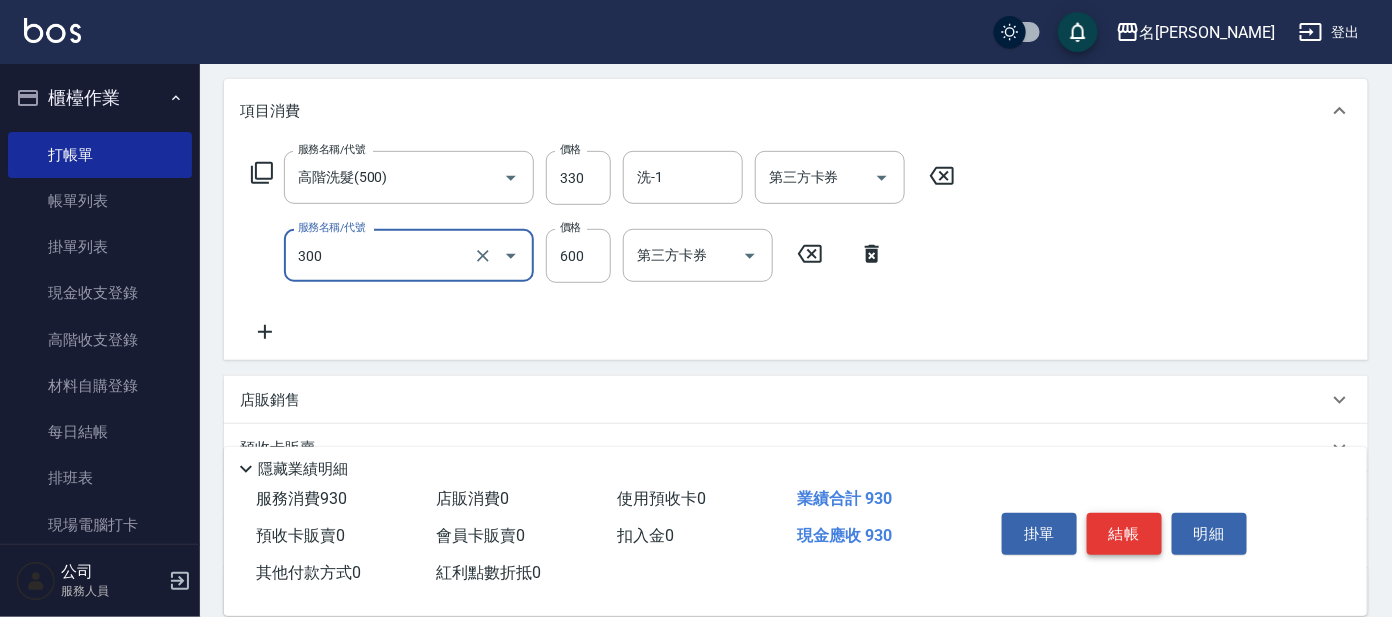 type on "剪髮 講師級設計師(300)" 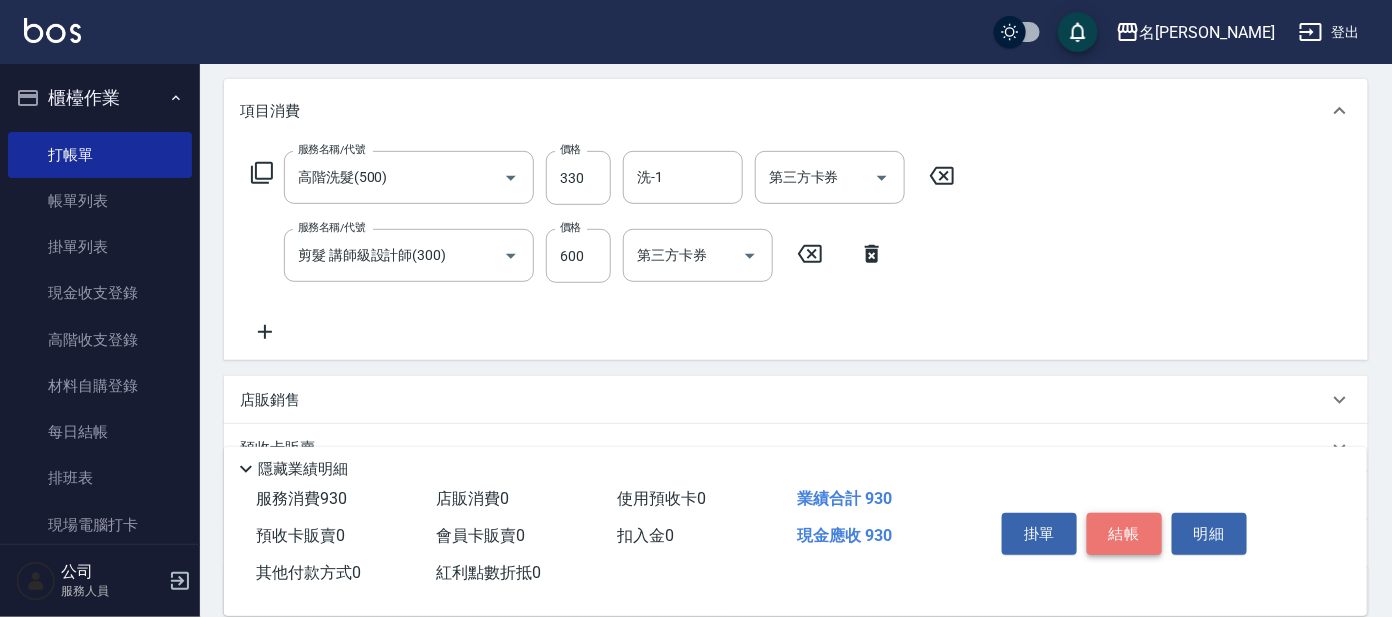 click on "結帳" at bounding box center [1124, 534] 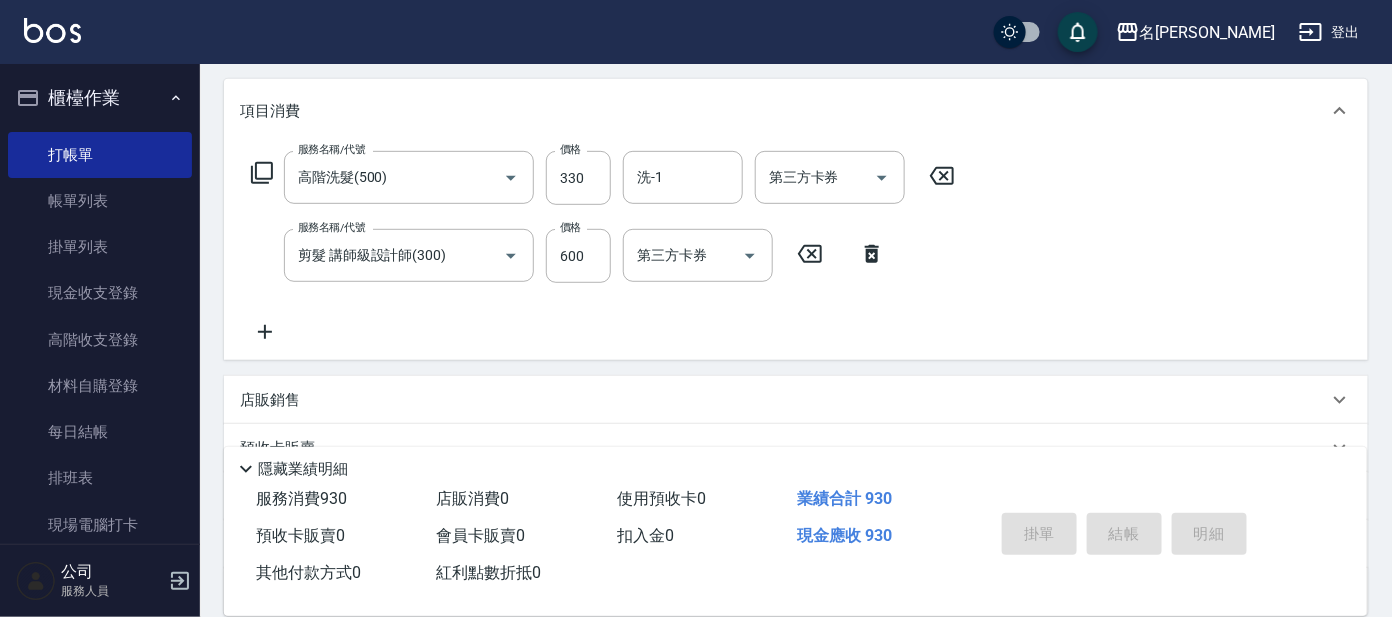 type 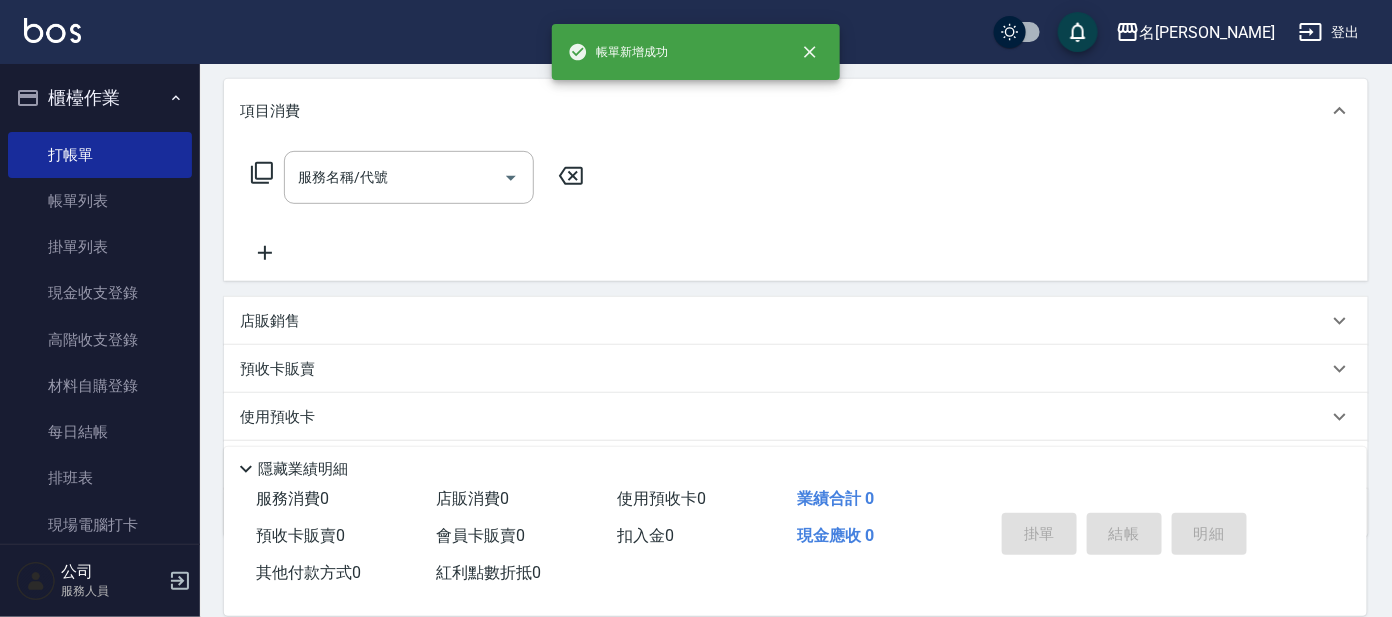 scroll, scrollTop: 0, scrollLeft: 0, axis: both 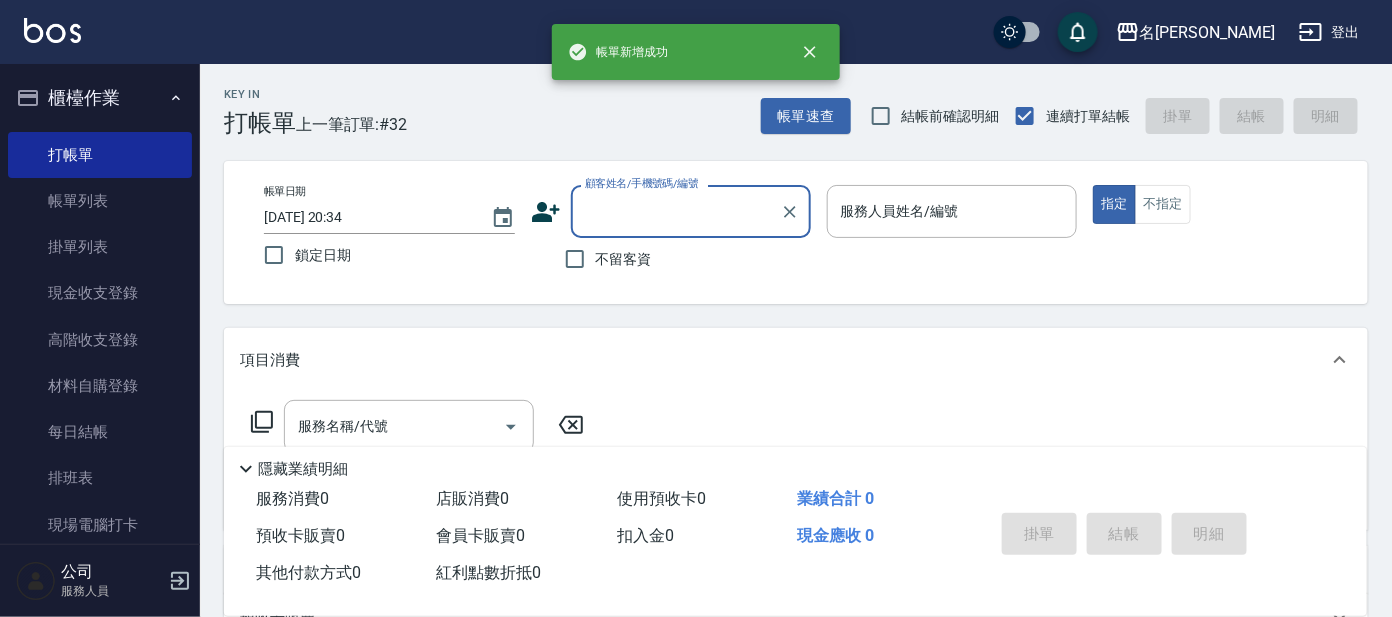 click on "顧客姓名/手機號碼/編號" at bounding box center (676, 211) 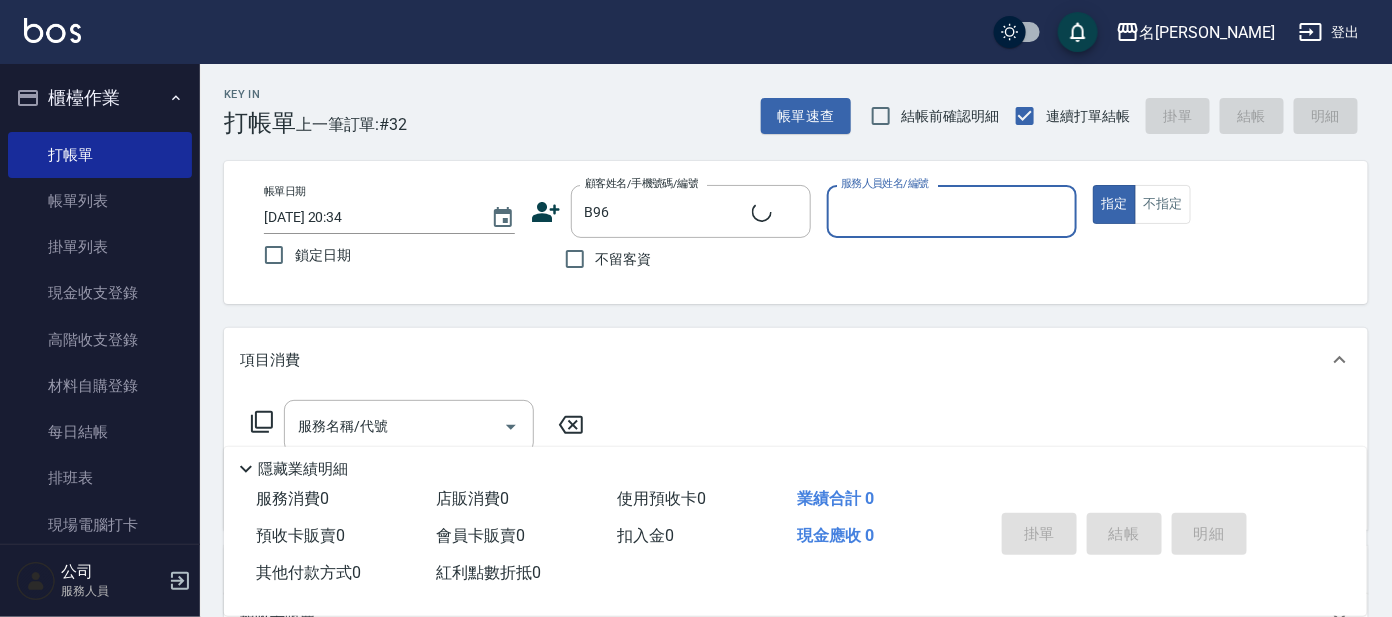 type on "[PERSON_NAME]/0953775768/B96" 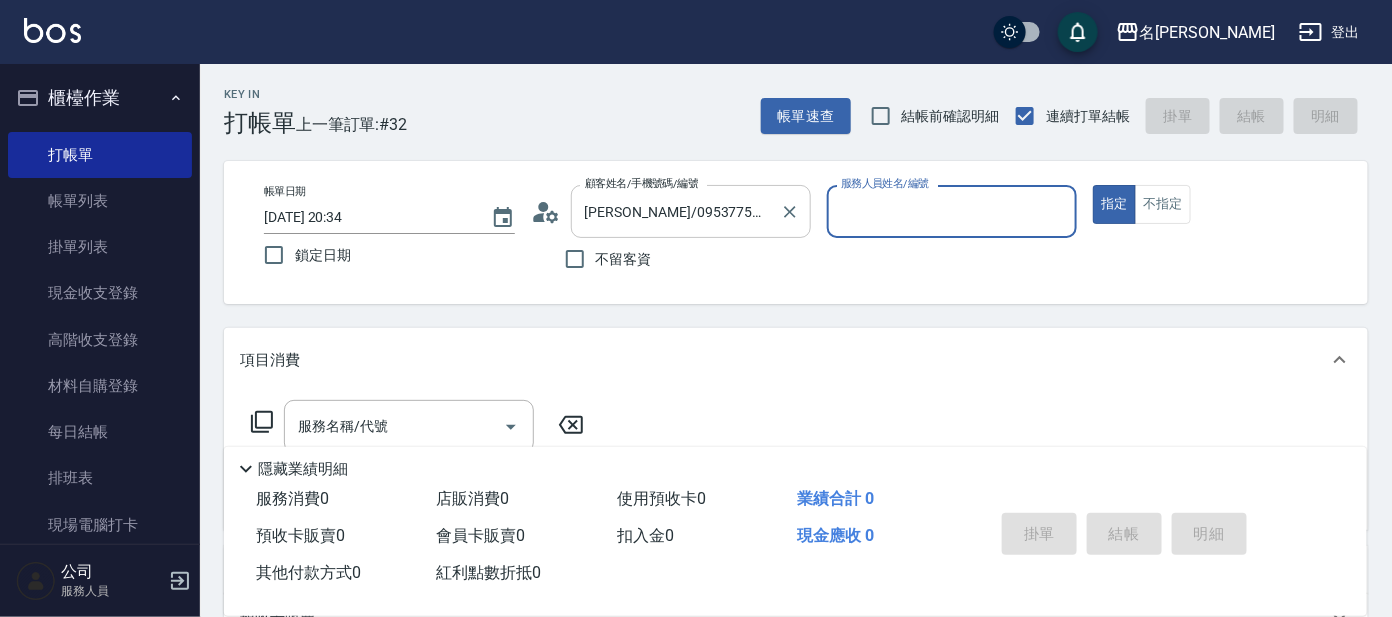 type on "美君-2" 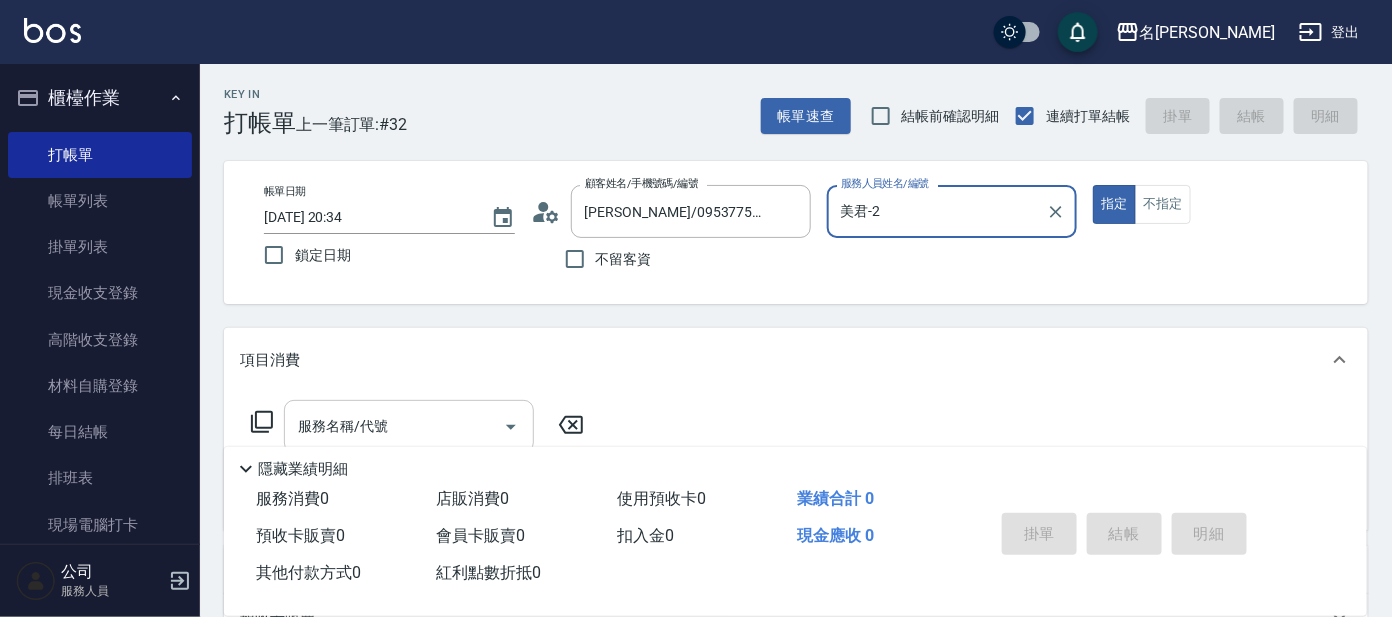 click on "服務名稱/代號" at bounding box center (394, 426) 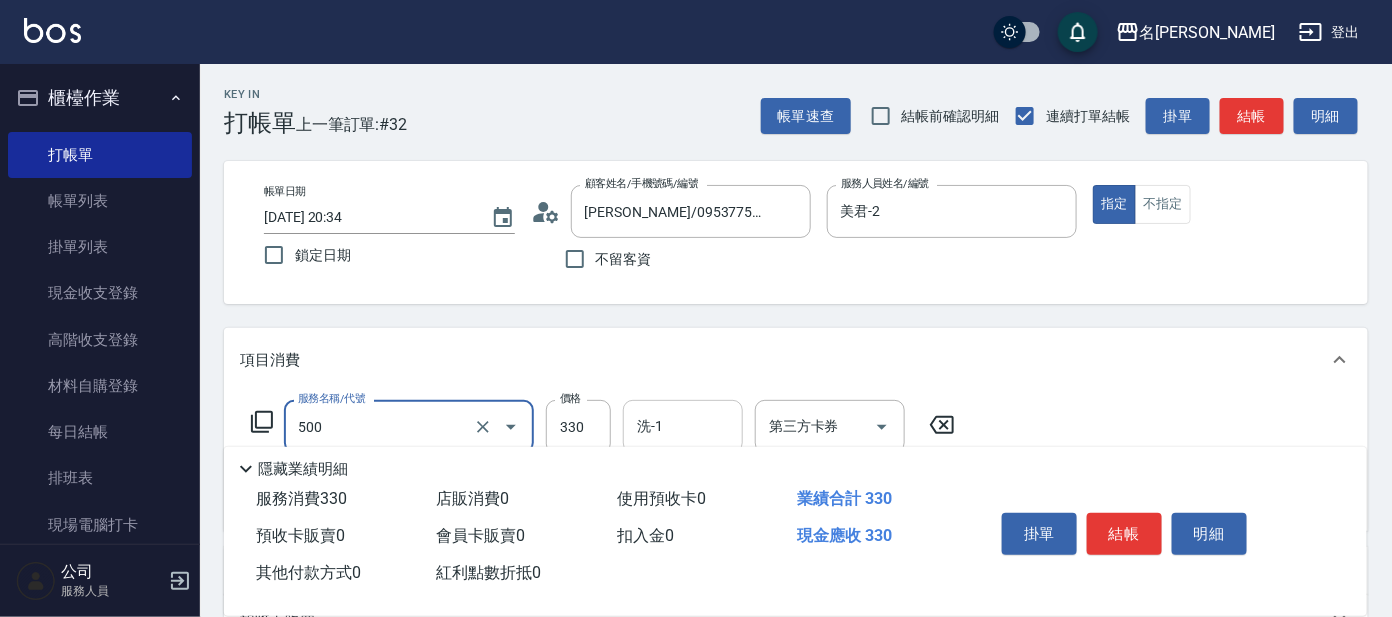 type on "高階洗髮(500)" 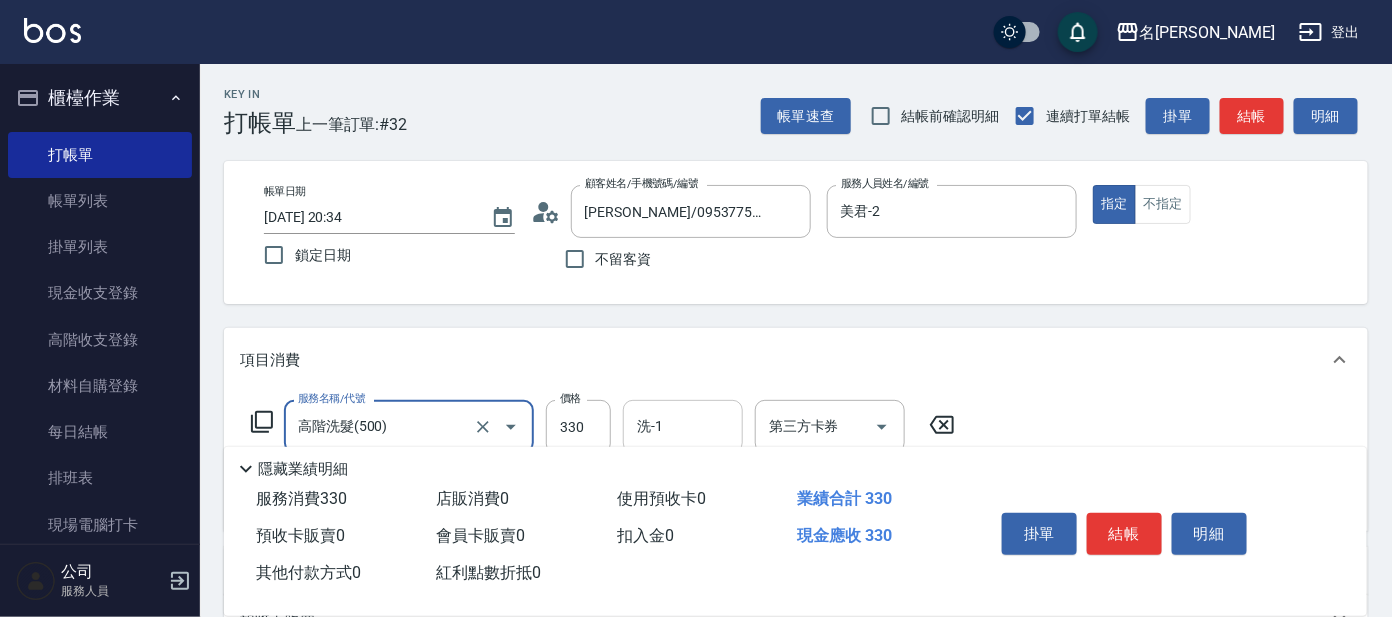 click on "洗-1" at bounding box center [683, 426] 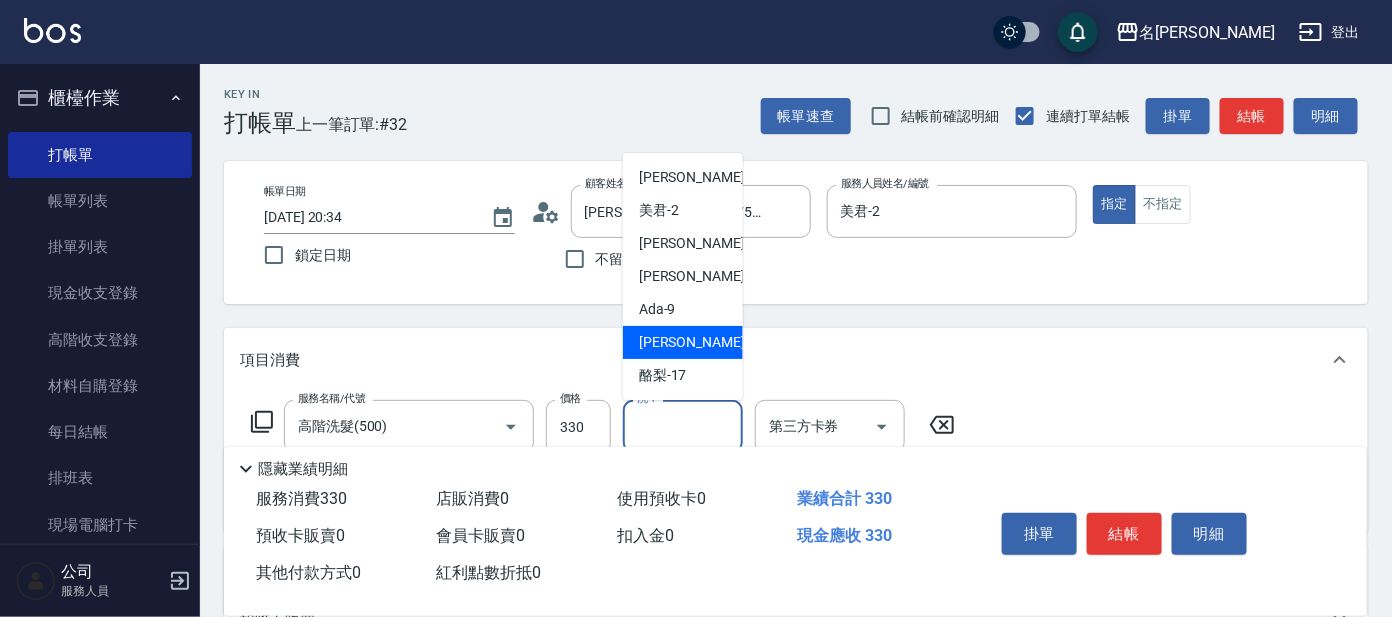 scroll, scrollTop: 131, scrollLeft: 0, axis: vertical 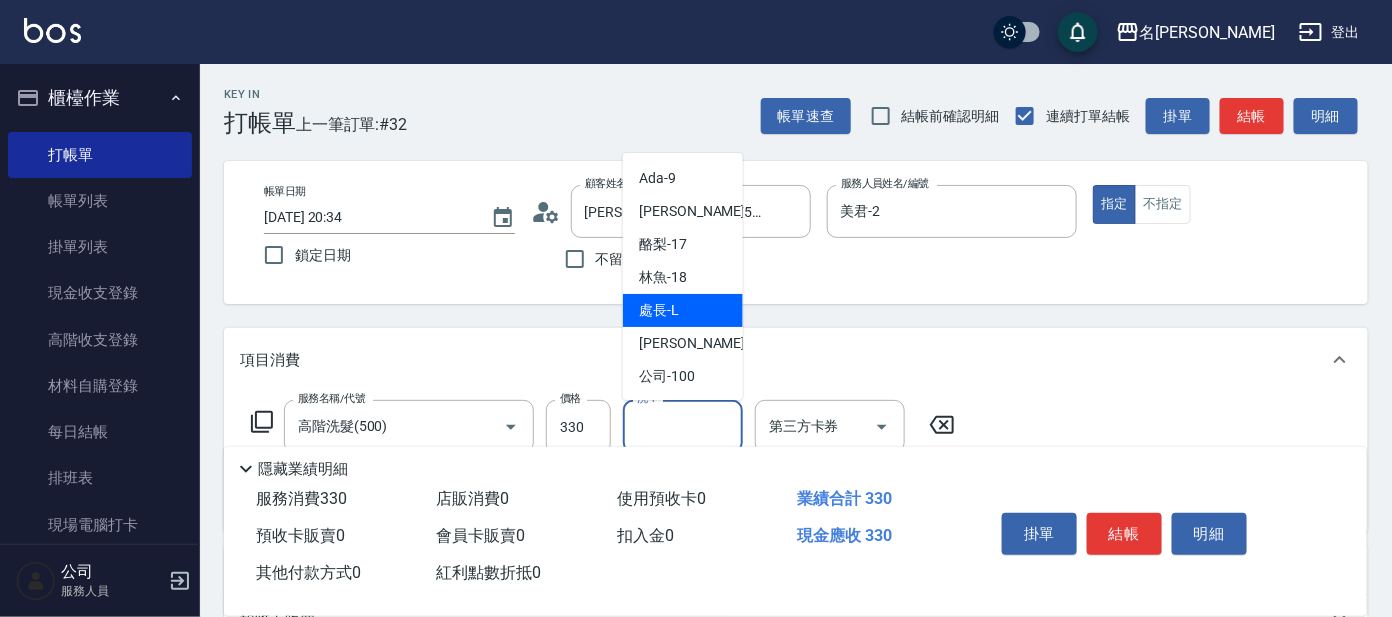 click on "處長 -L" at bounding box center [683, 310] 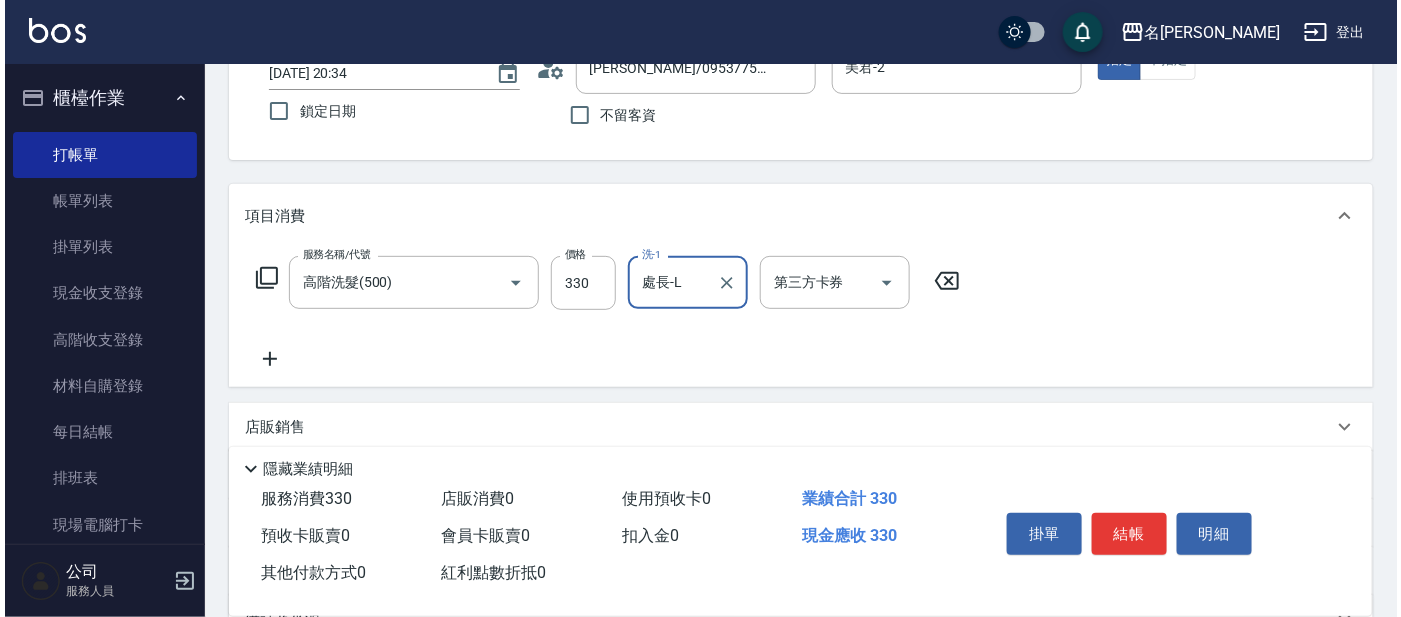 scroll, scrollTop: 249, scrollLeft: 0, axis: vertical 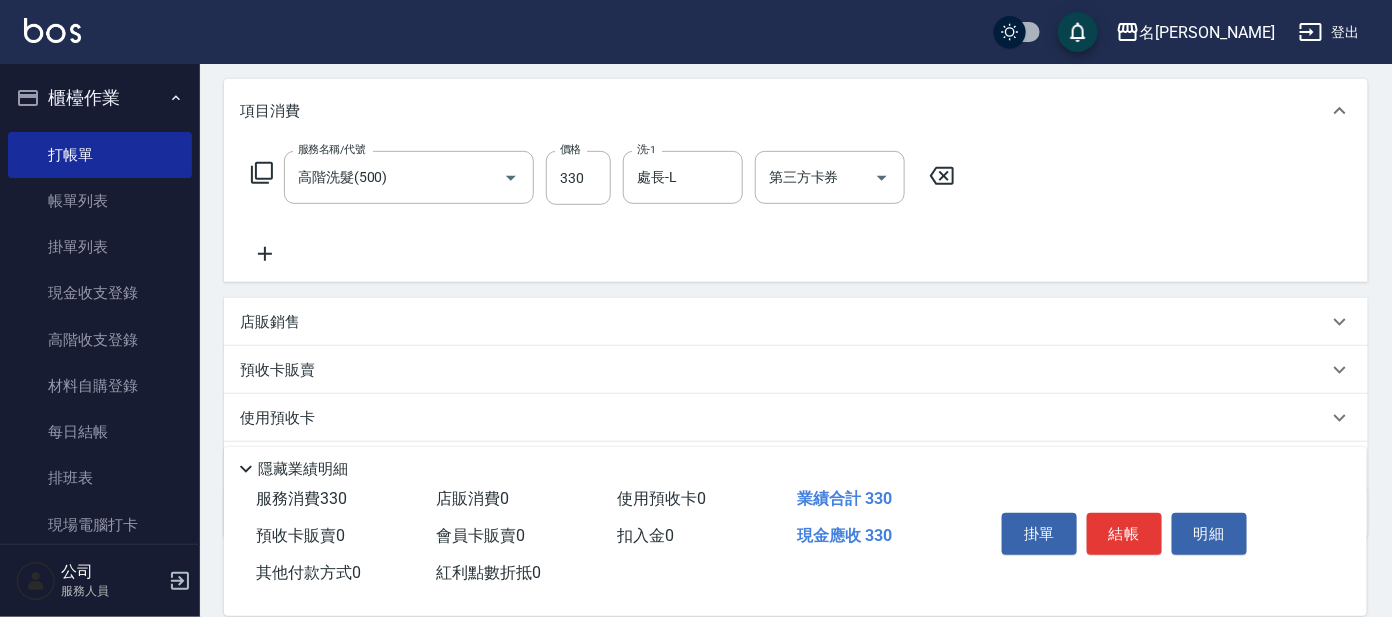 click 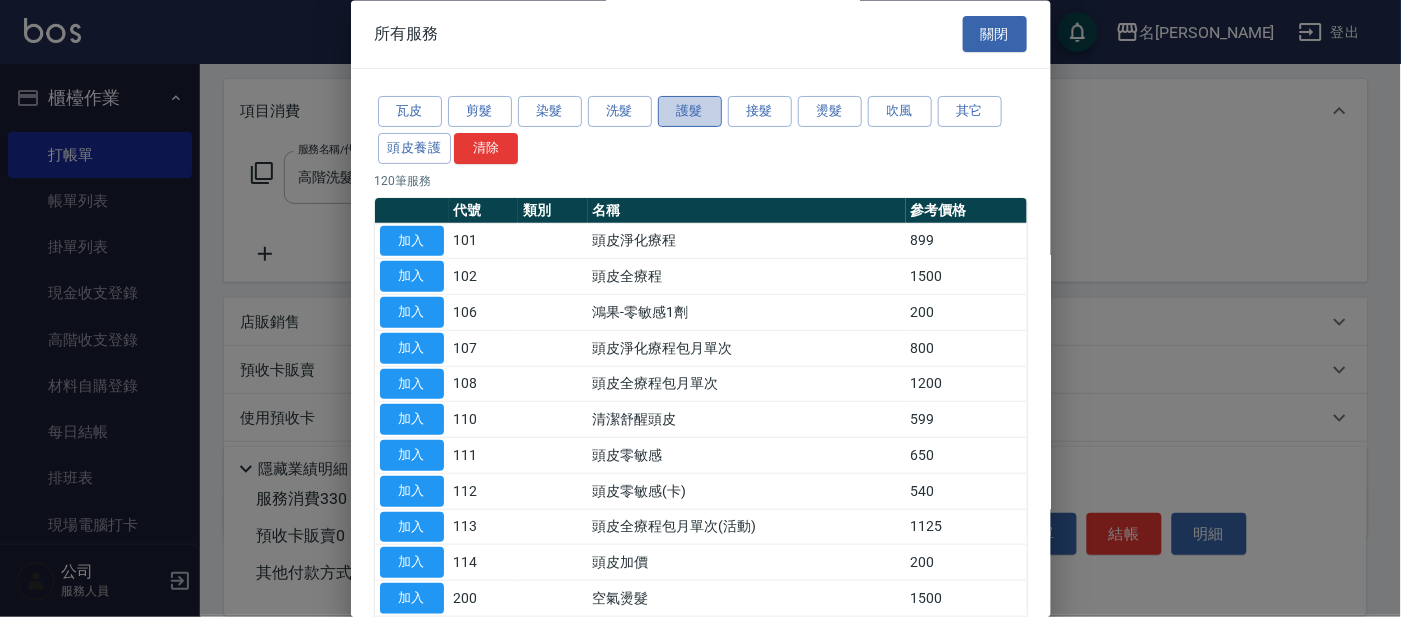 click on "護髮" at bounding box center (690, 112) 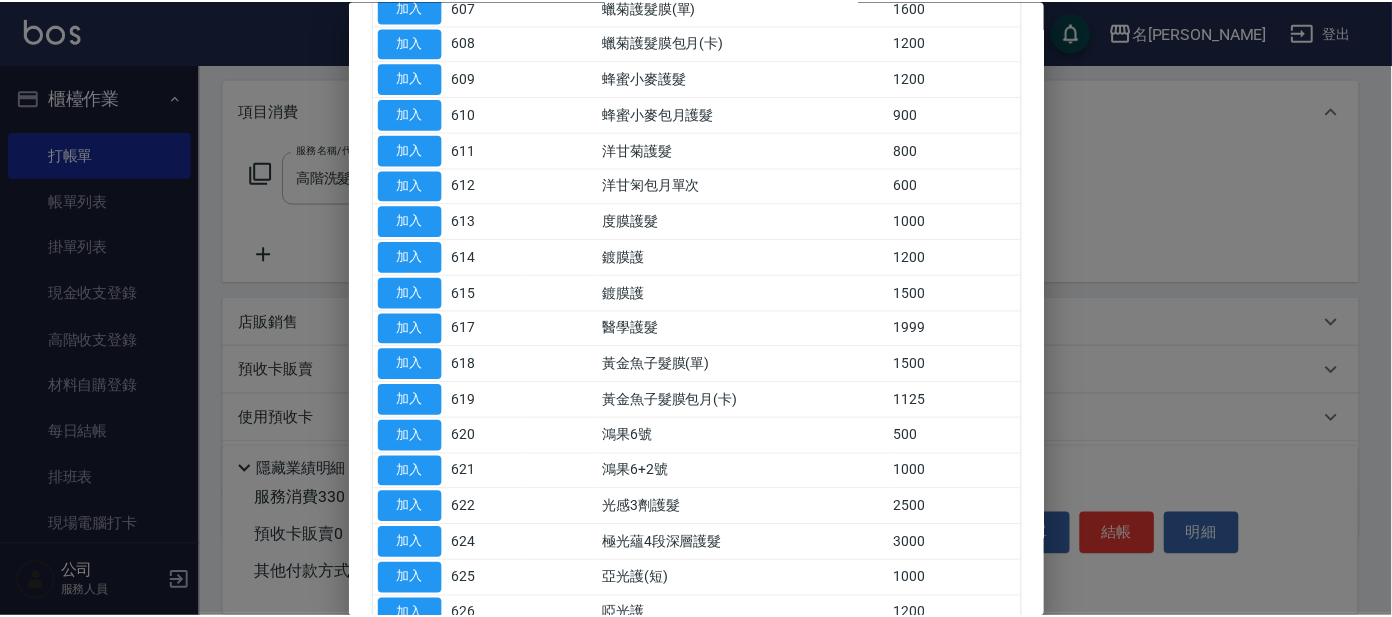 scroll, scrollTop: 499, scrollLeft: 0, axis: vertical 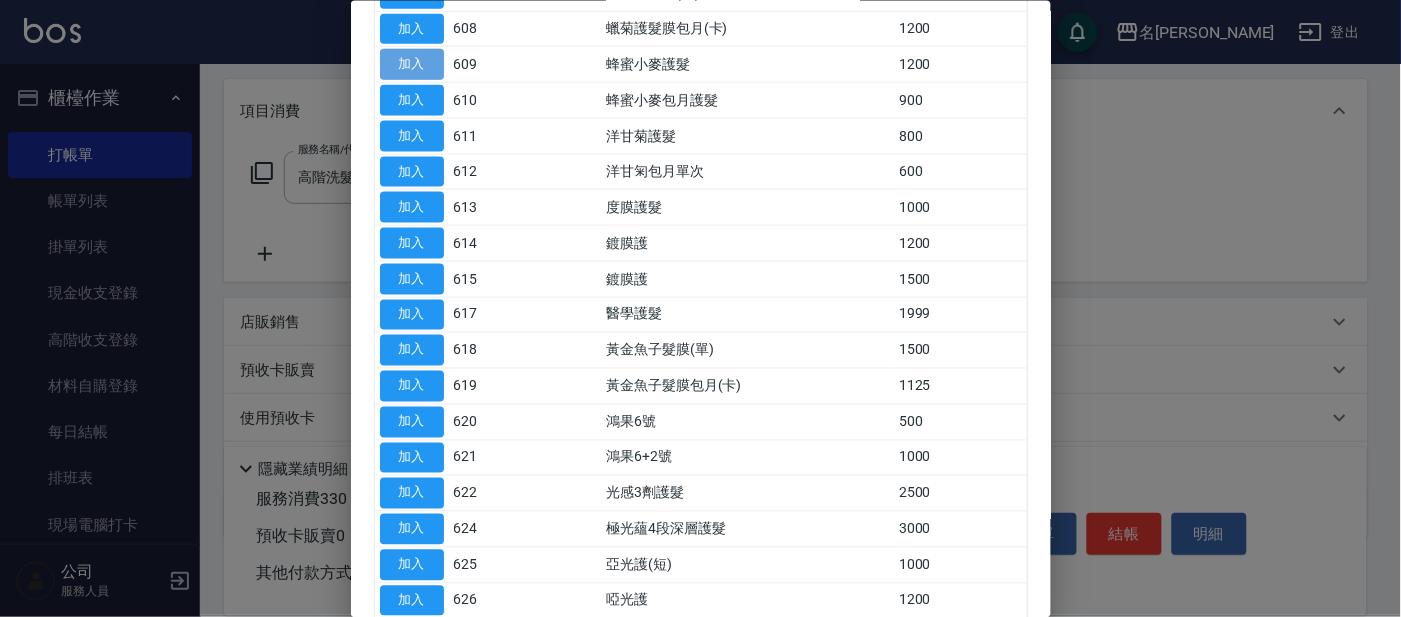 click on "加入" at bounding box center (412, 64) 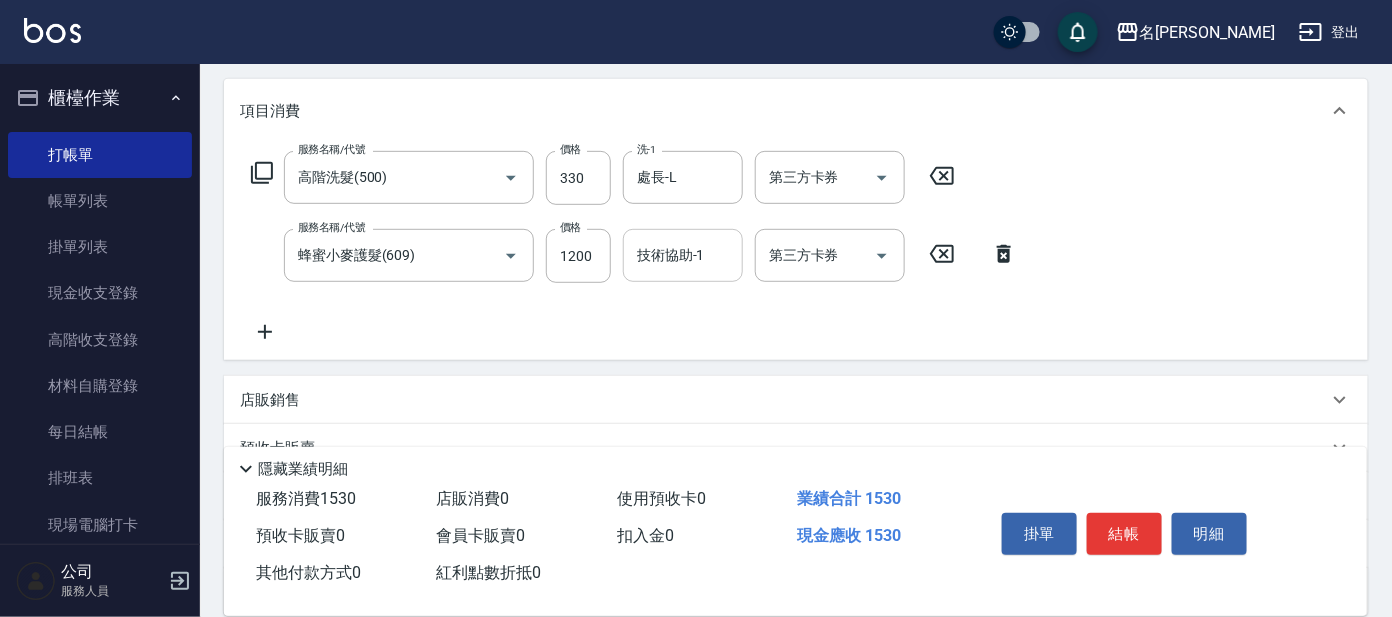 click on "技術協助-1" at bounding box center [683, 255] 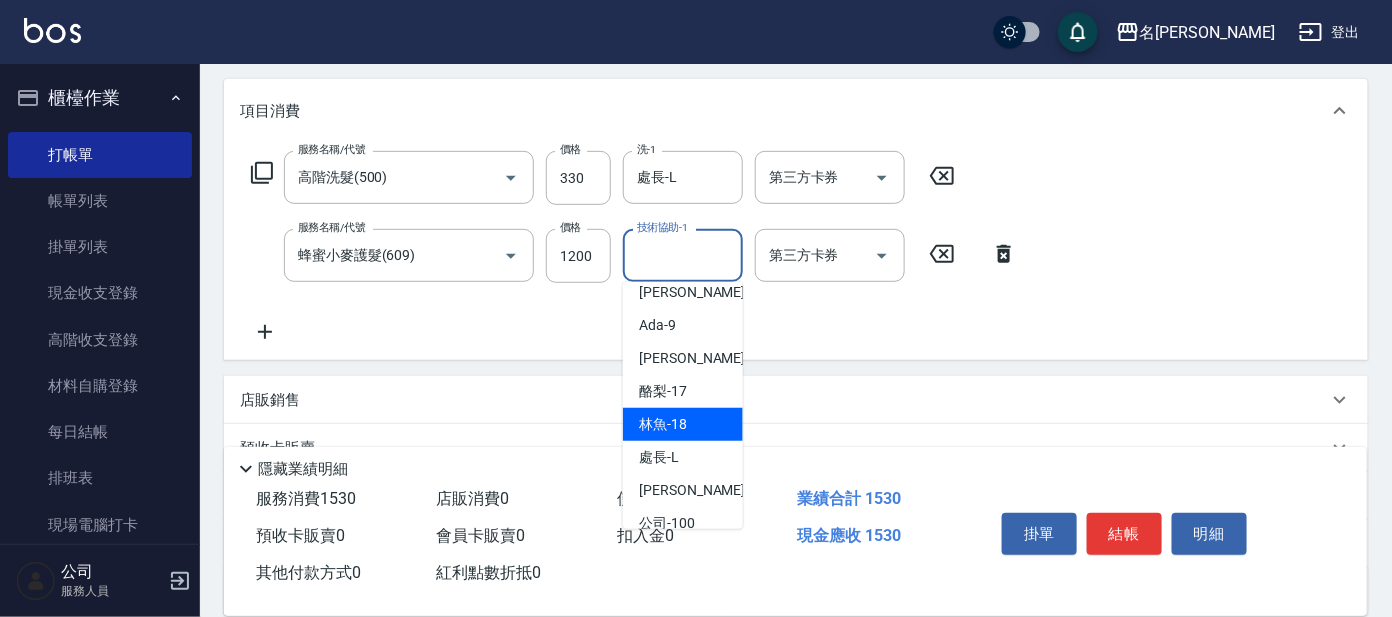 scroll, scrollTop: 132, scrollLeft: 0, axis: vertical 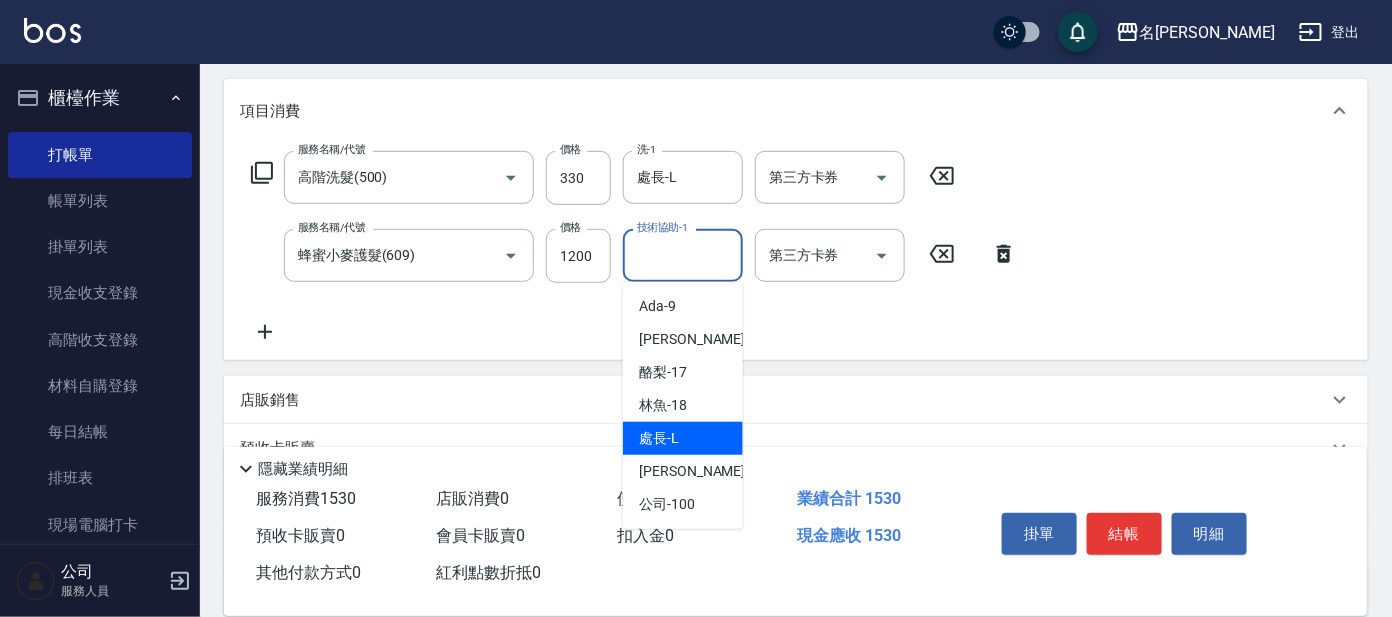 click on "處長 -L" at bounding box center [683, 438] 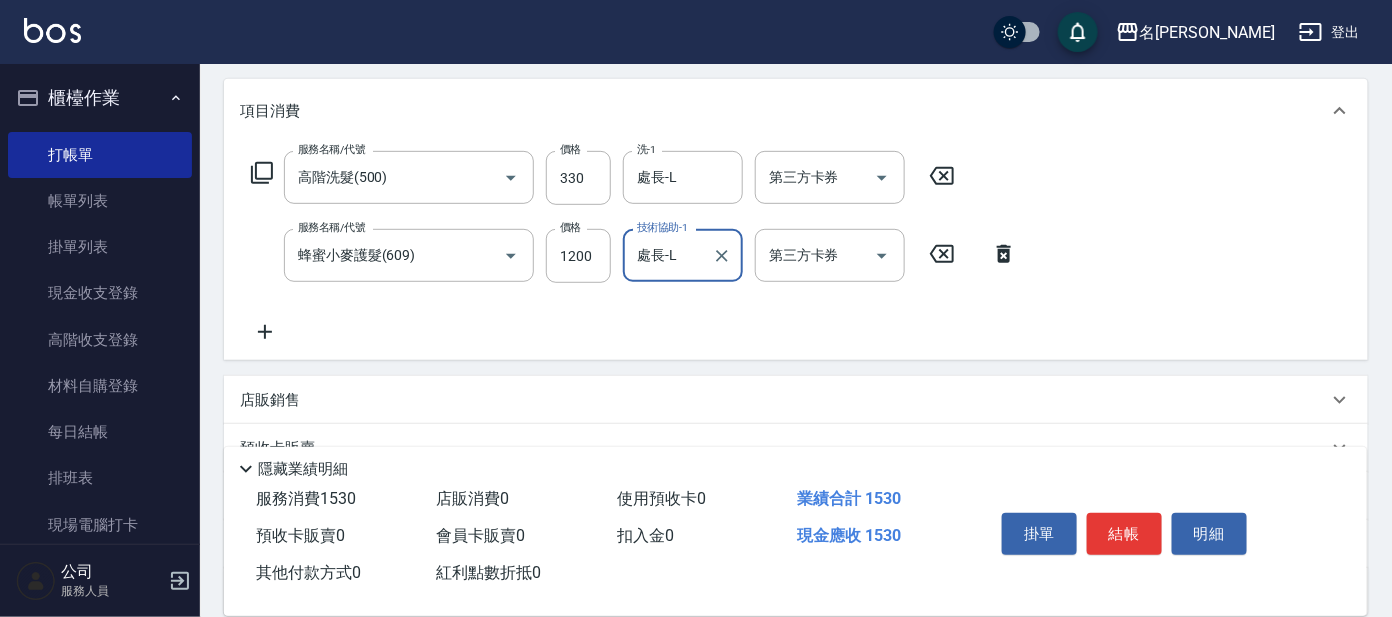 click on "結帳" at bounding box center [1124, 534] 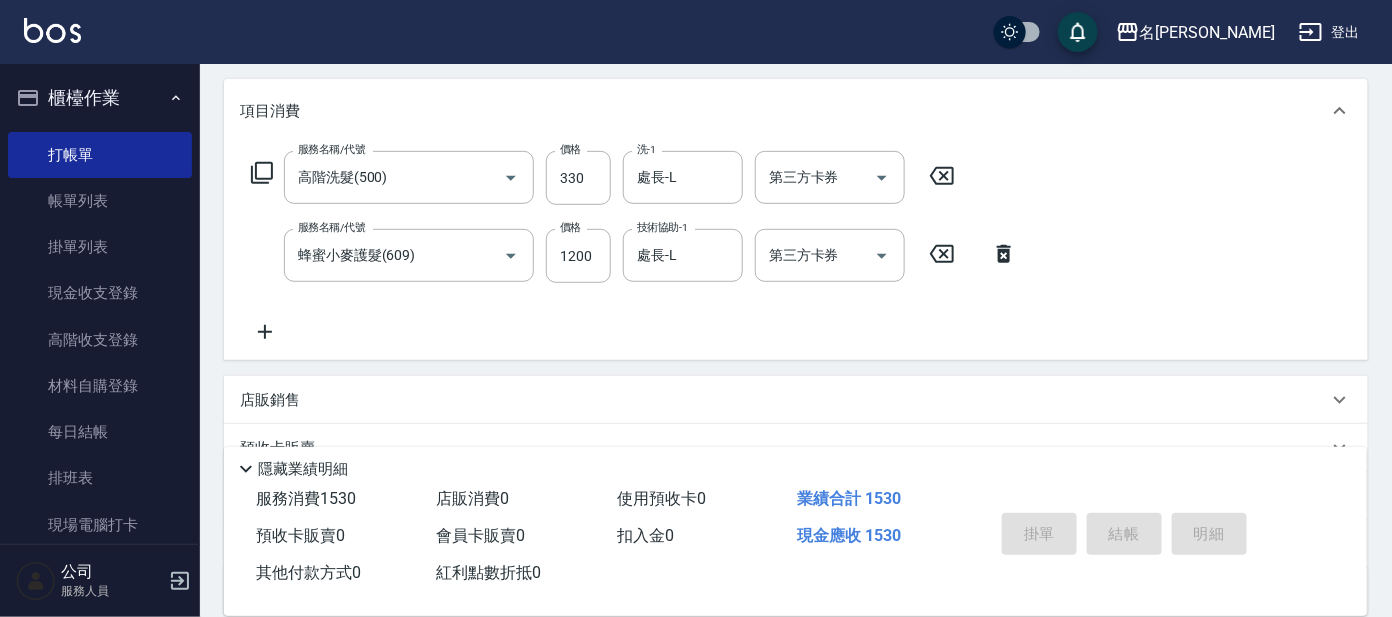 type 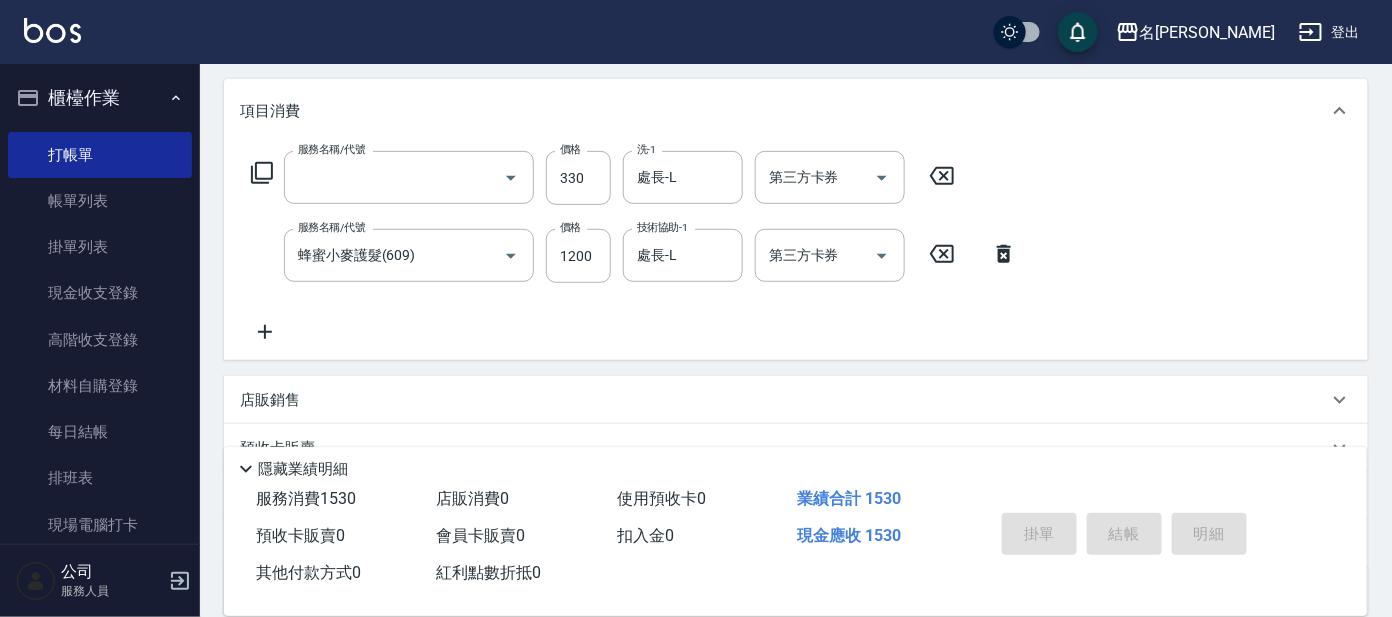 scroll, scrollTop: 0, scrollLeft: 0, axis: both 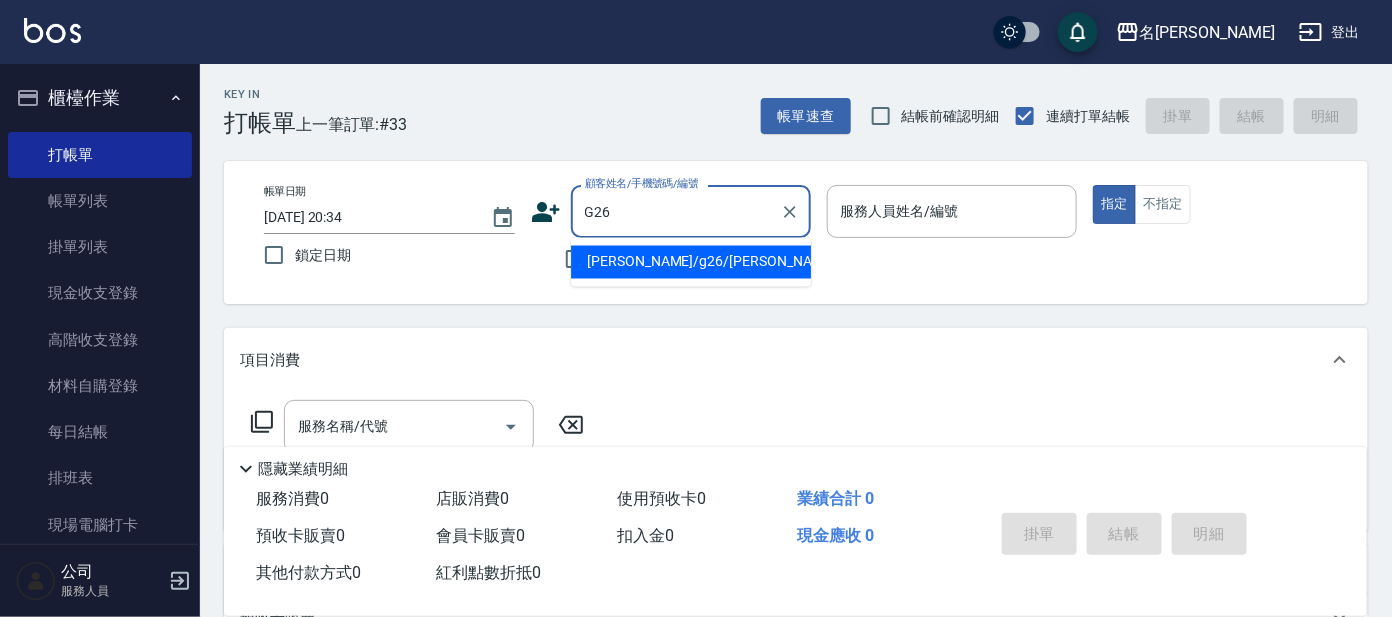 click on "G26" at bounding box center (676, 211) 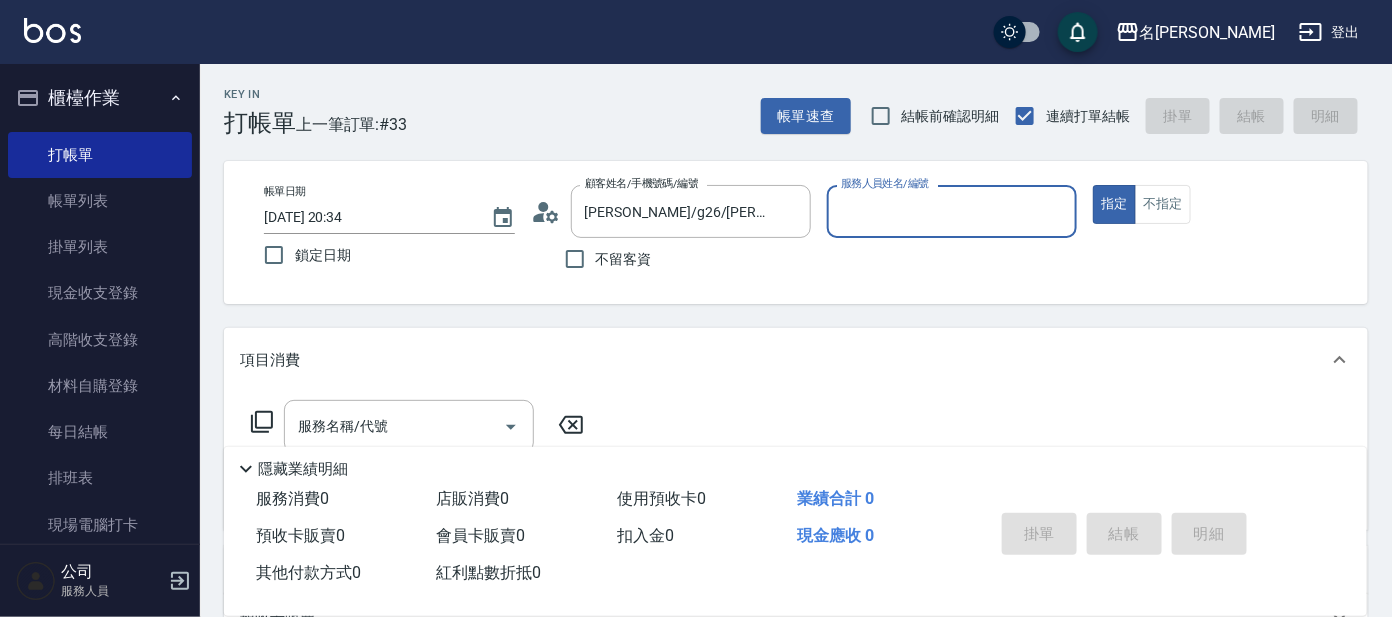 click on "服務人員姓名/編號" at bounding box center [952, 211] 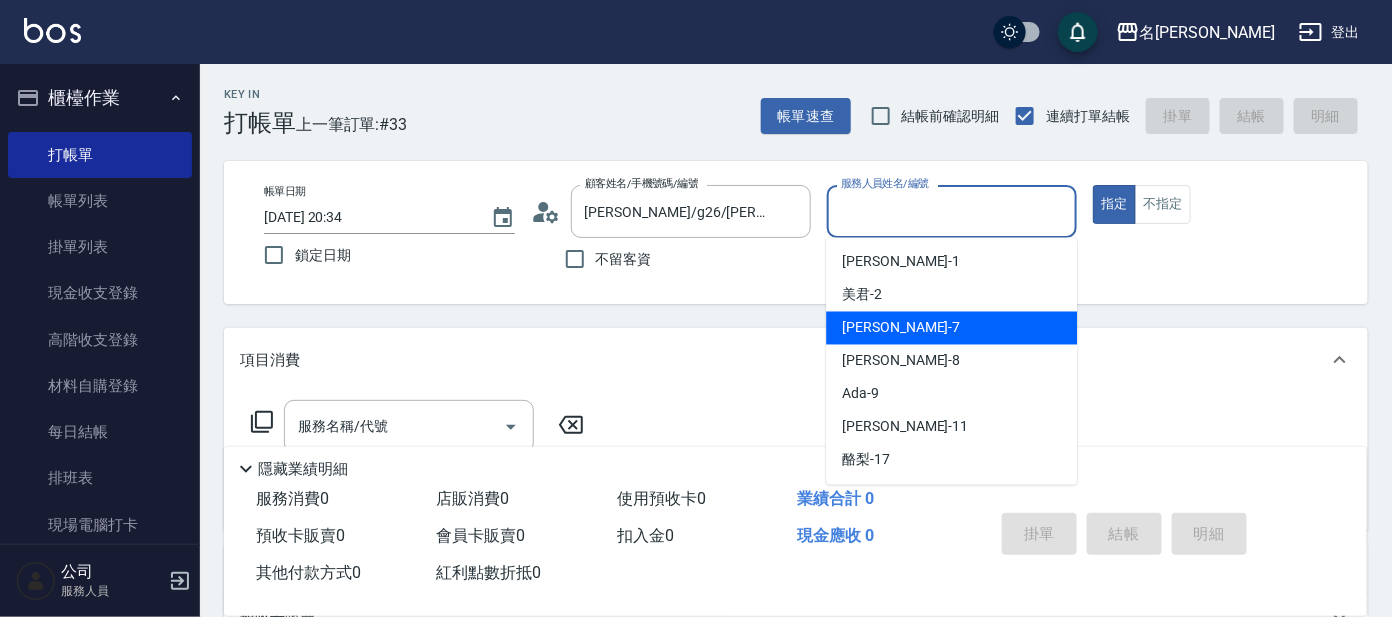 click on "[PERSON_NAME] -7" at bounding box center (951, 328) 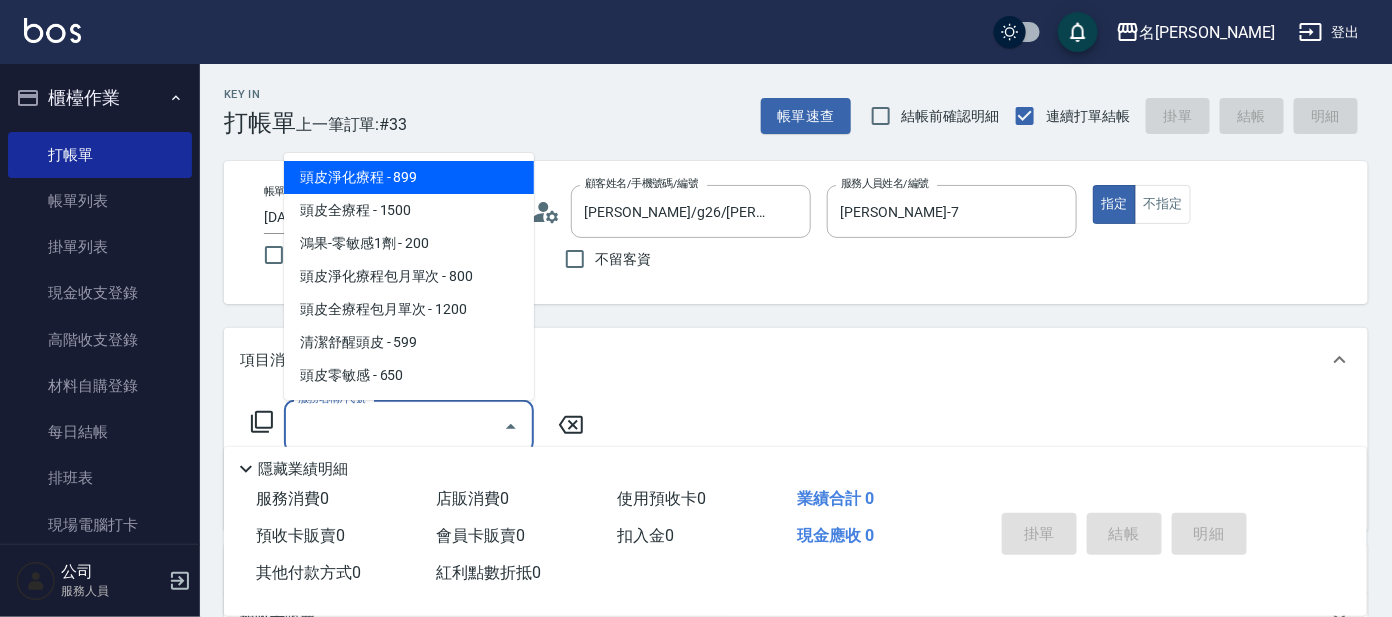 click on "服務名稱/代號" at bounding box center (394, 426) 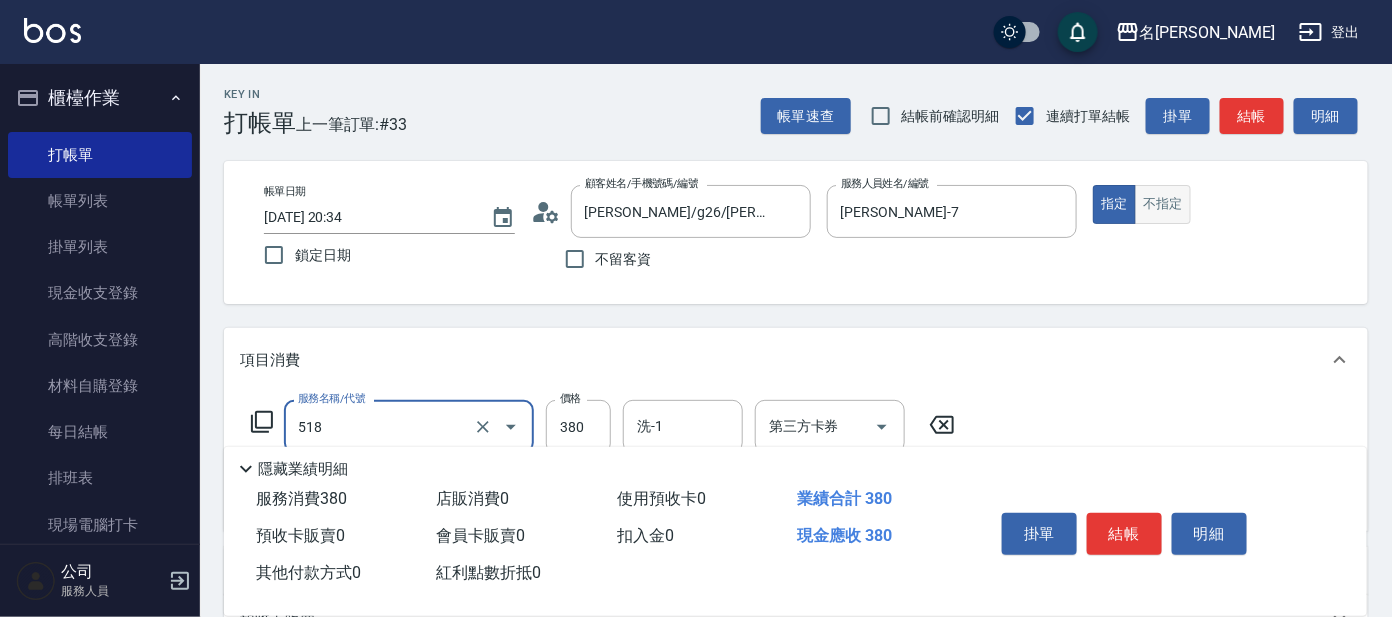 type on "舒壓+洗髮+養髮(518)" 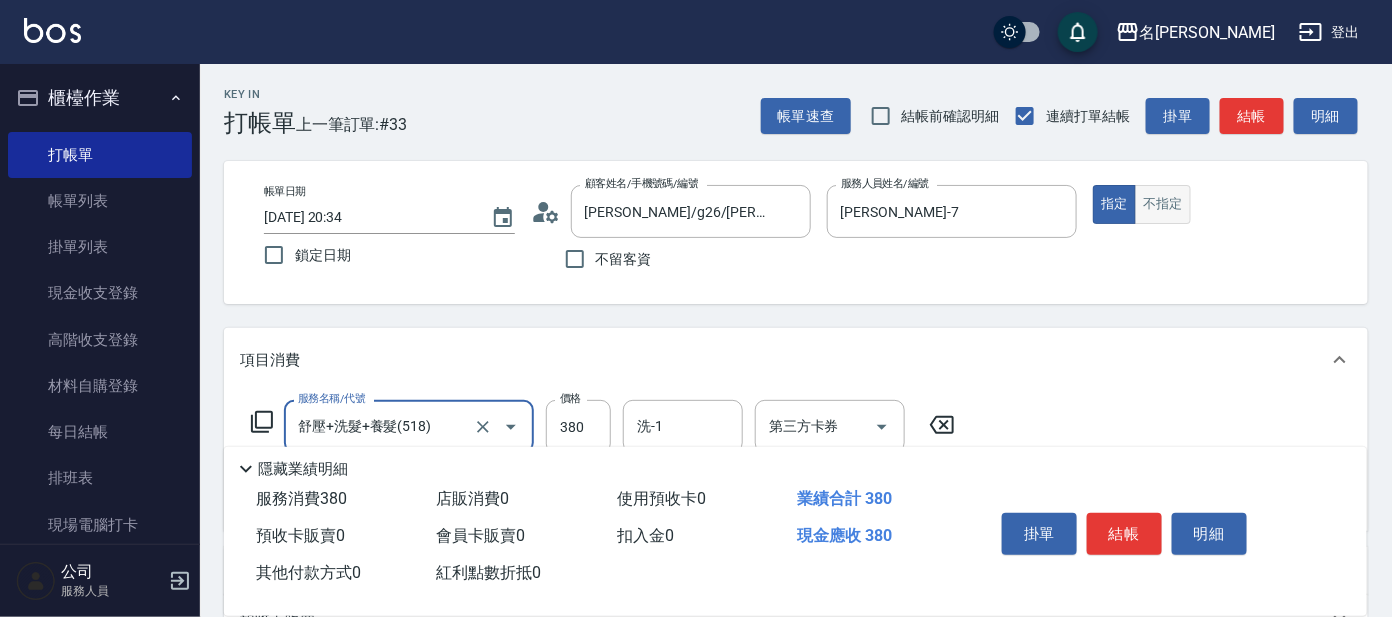 drag, startPoint x: 1152, startPoint y: 208, endPoint x: 1141, endPoint y: 268, distance: 61 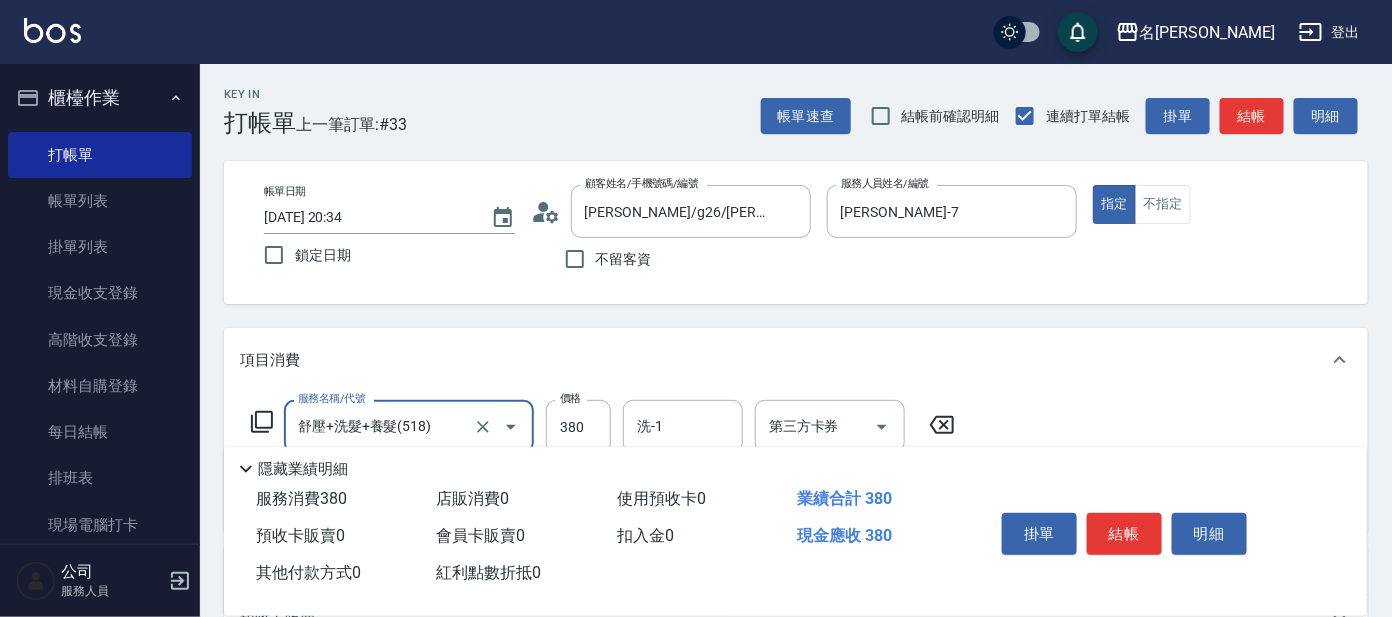 click on "不指定" at bounding box center (1163, 204) 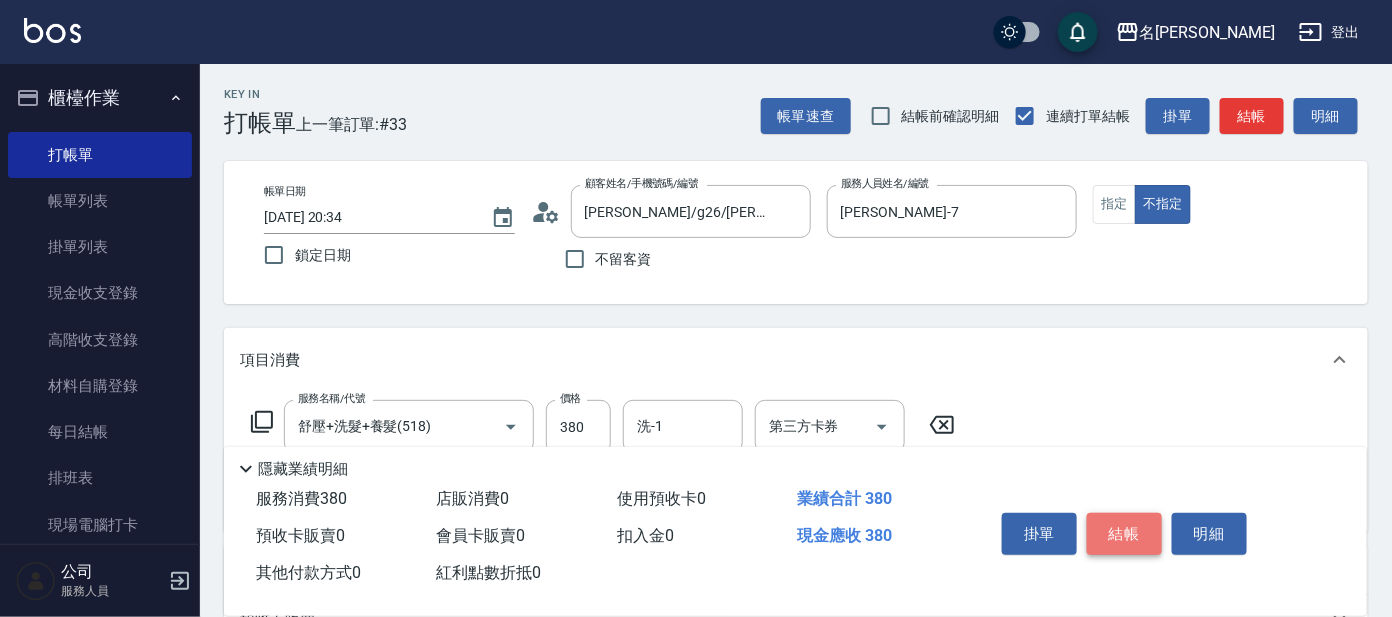 click on "結帳" at bounding box center [1124, 534] 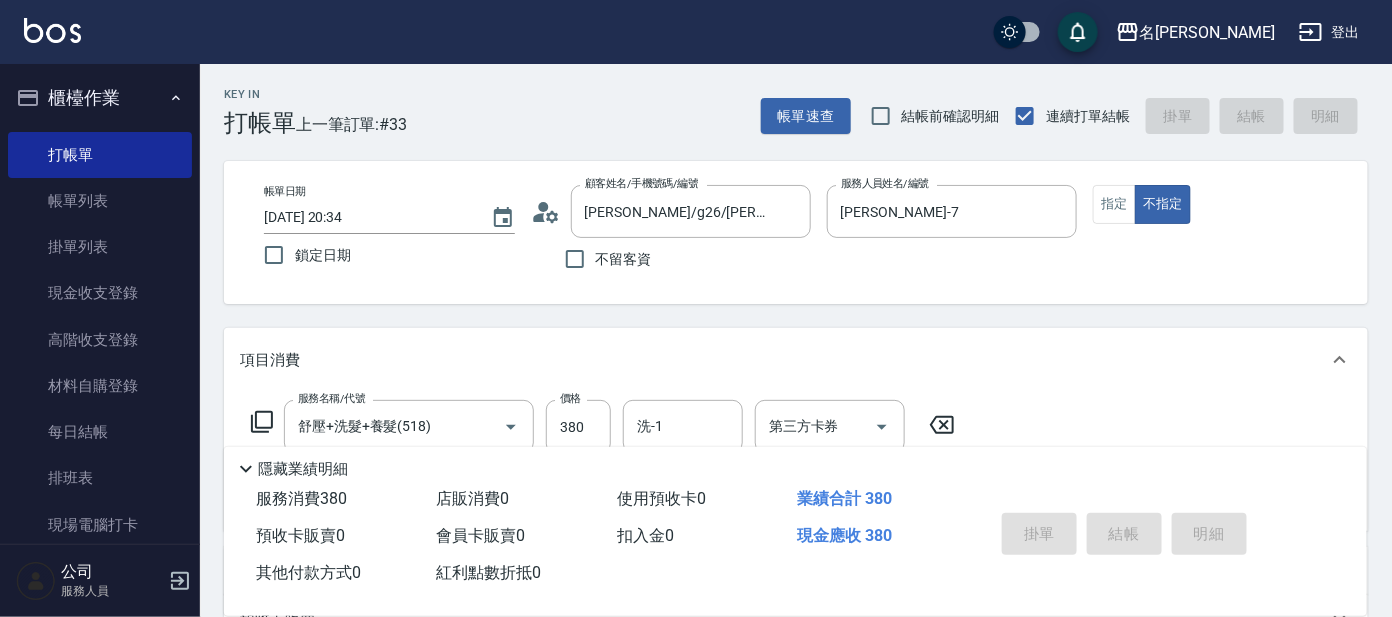 type on "[DATE] 20:35" 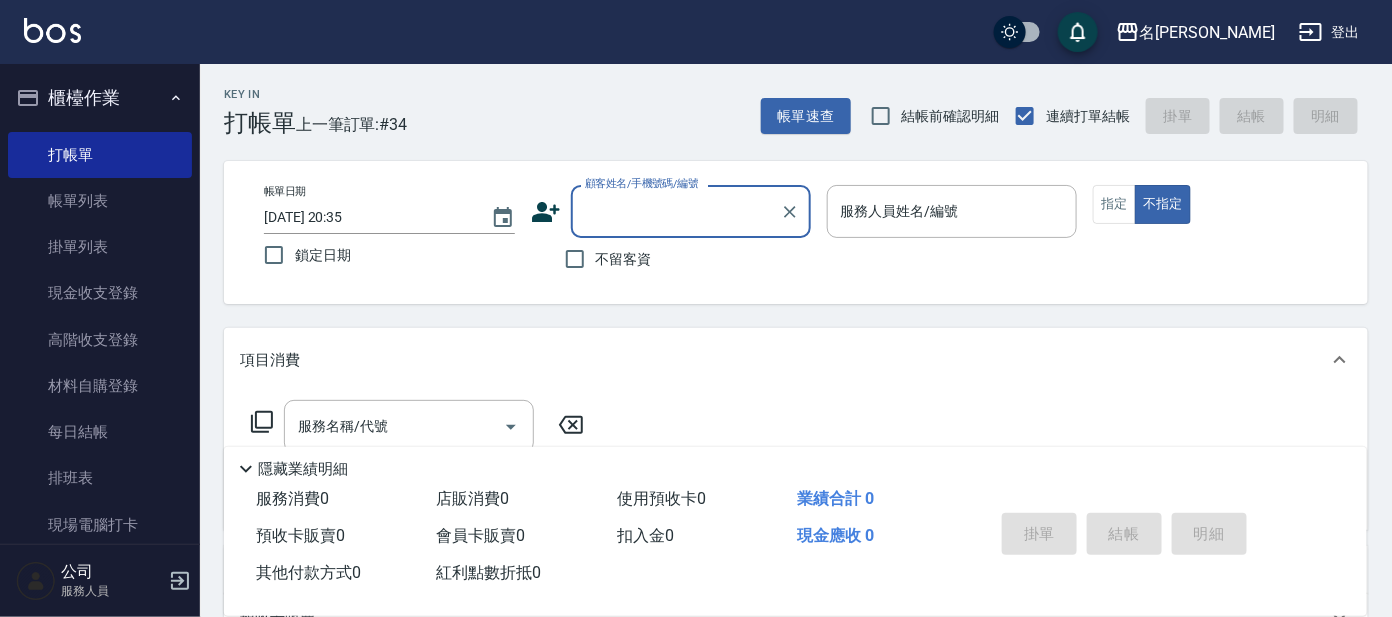 click on "掛單 結帳 明細" at bounding box center (1124, 536) 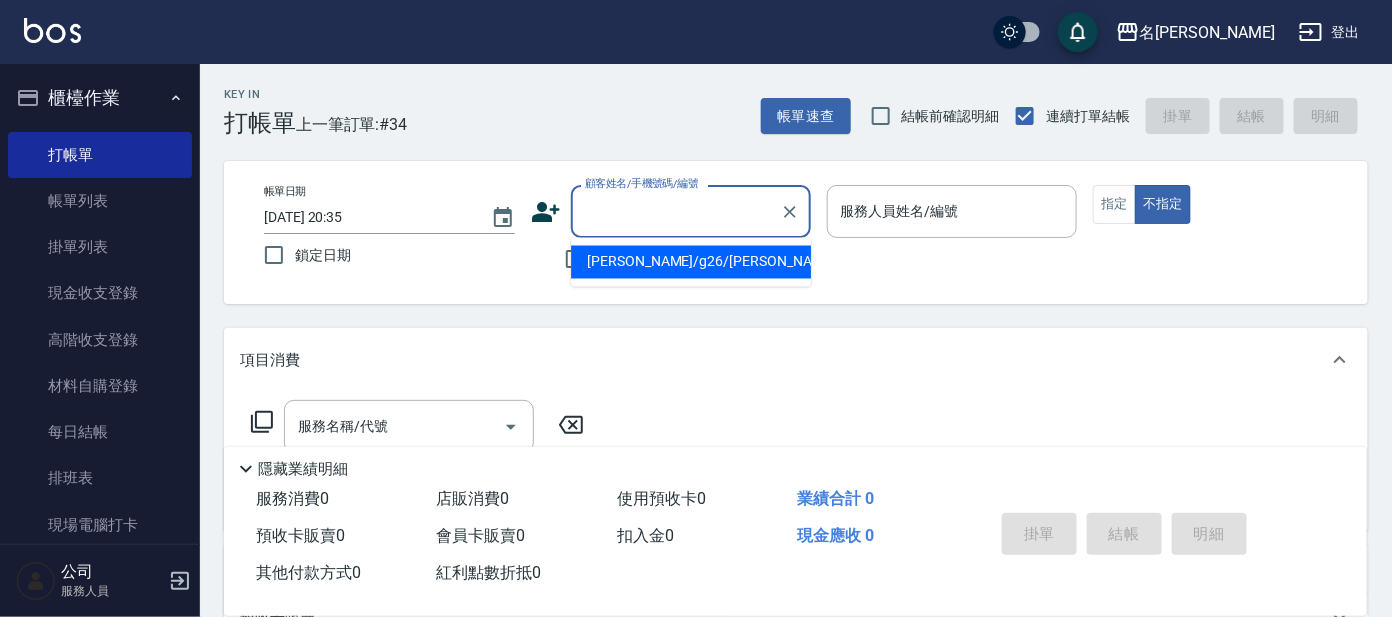 click on "顧客姓名/手機號碼/編號" at bounding box center (676, 211) 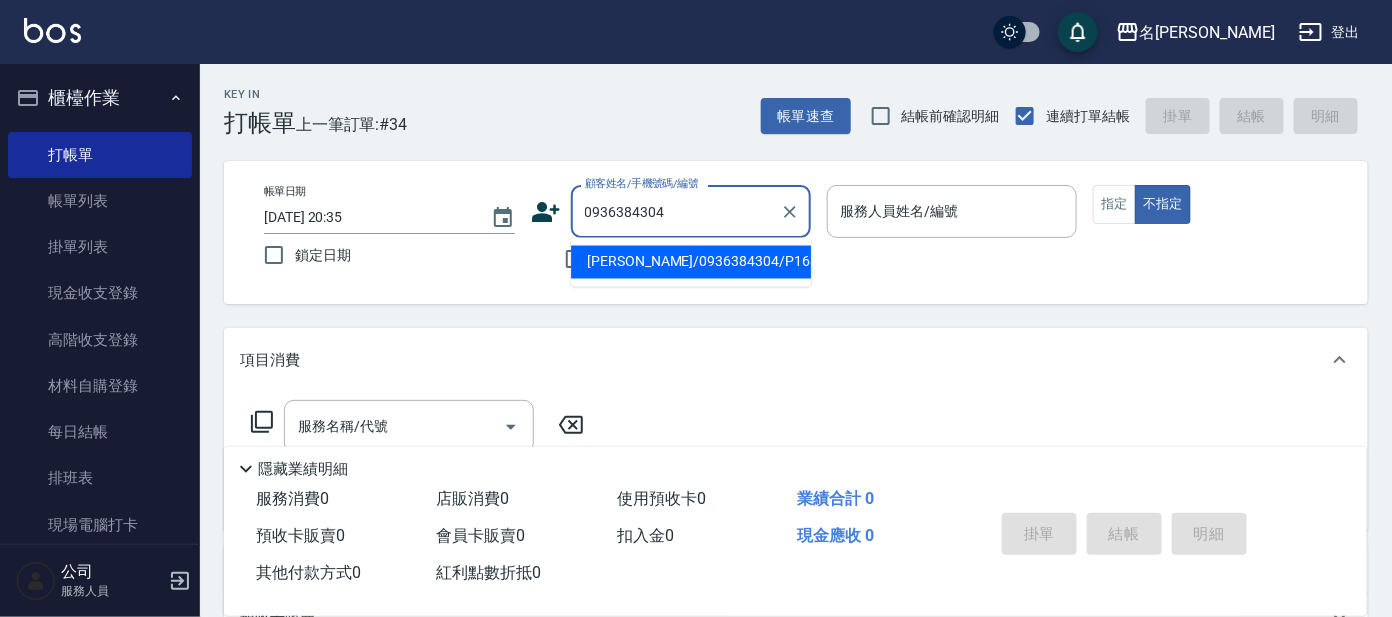 type on "[PERSON_NAME]/0936384304/P168" 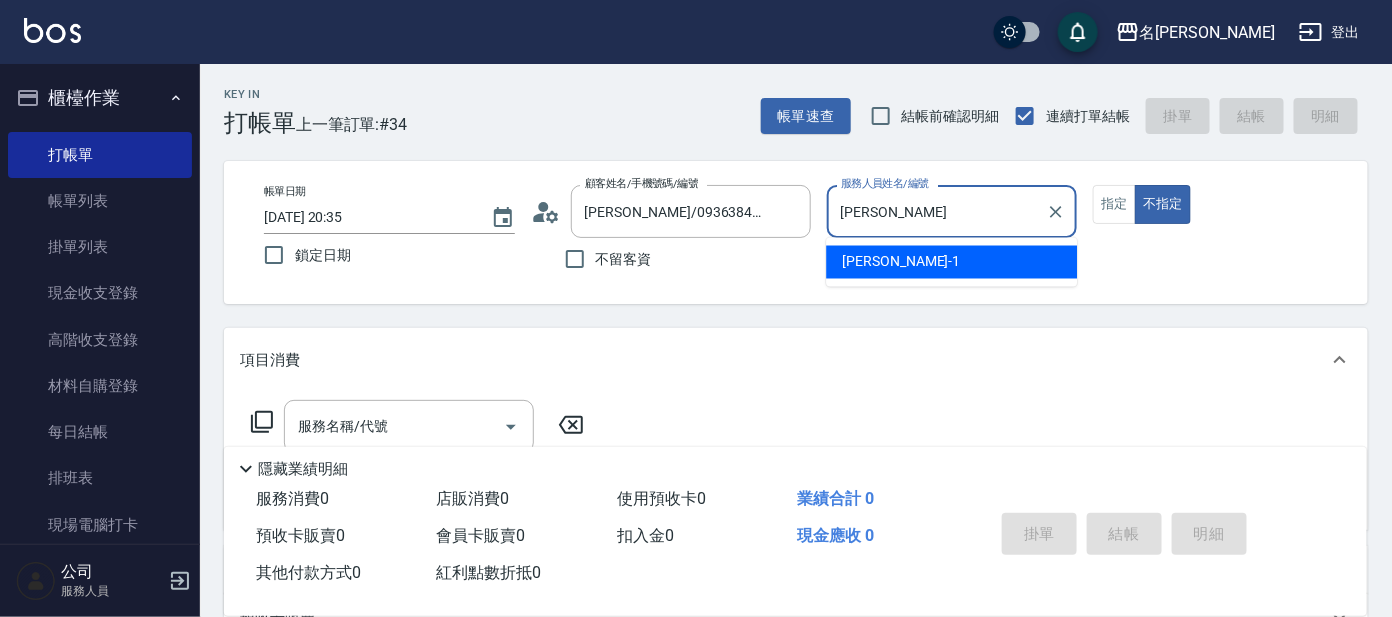 type on "宥" 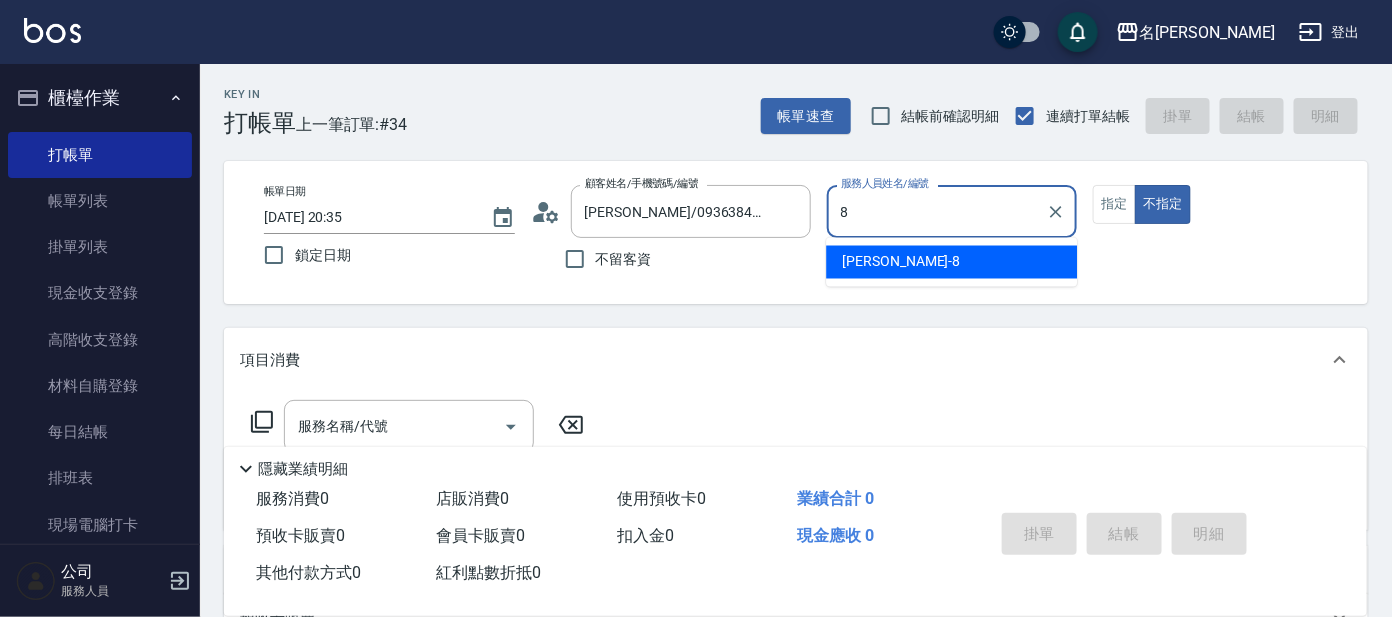 type on "[PERSON_NAME]-8" 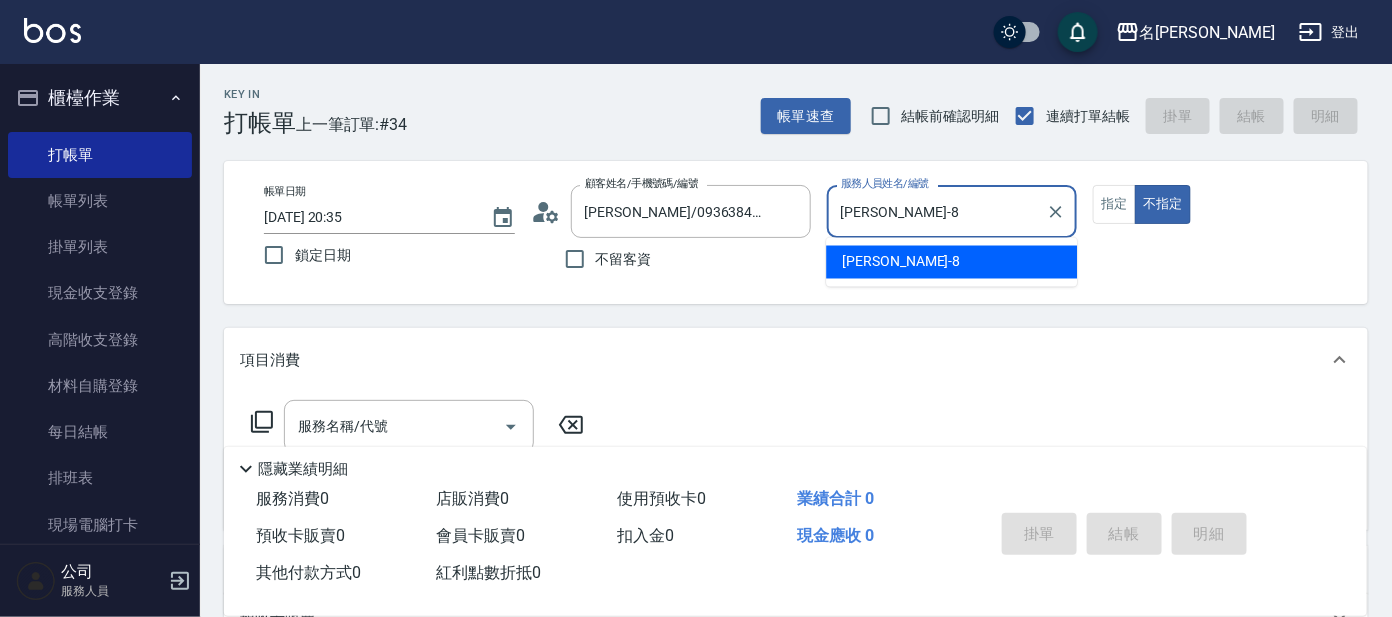 type on "false" 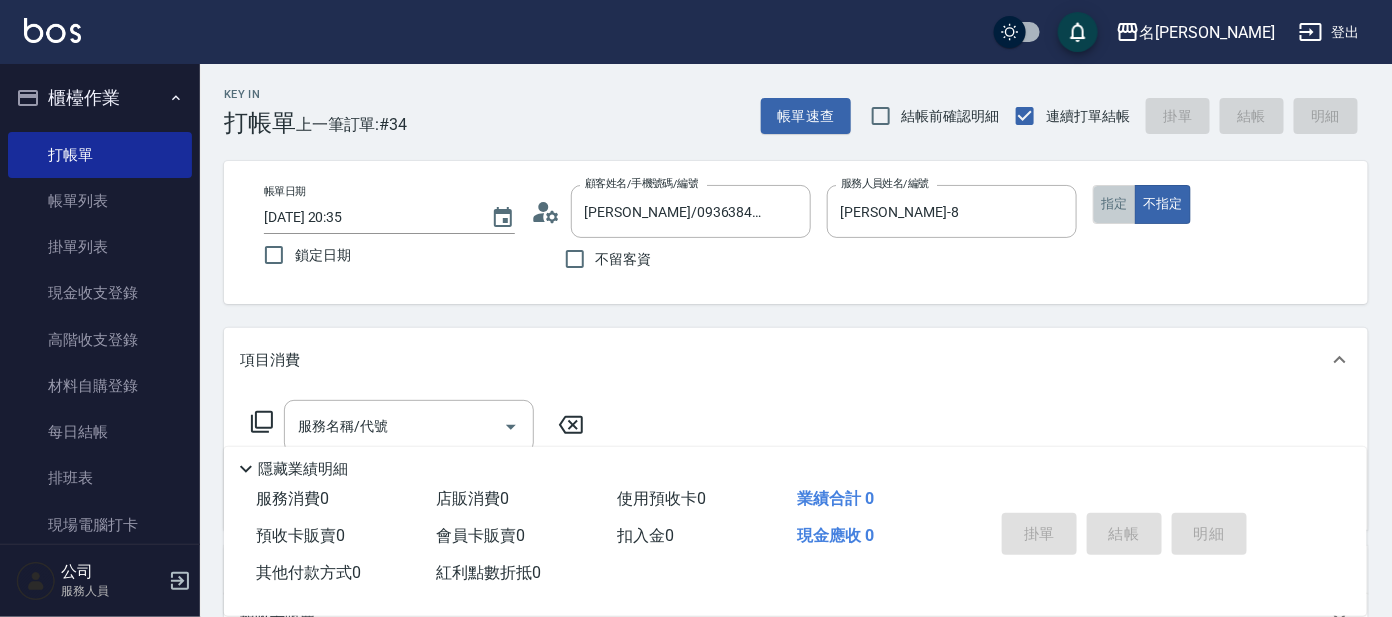 click on "指定" at bounding box center [1114, 204] 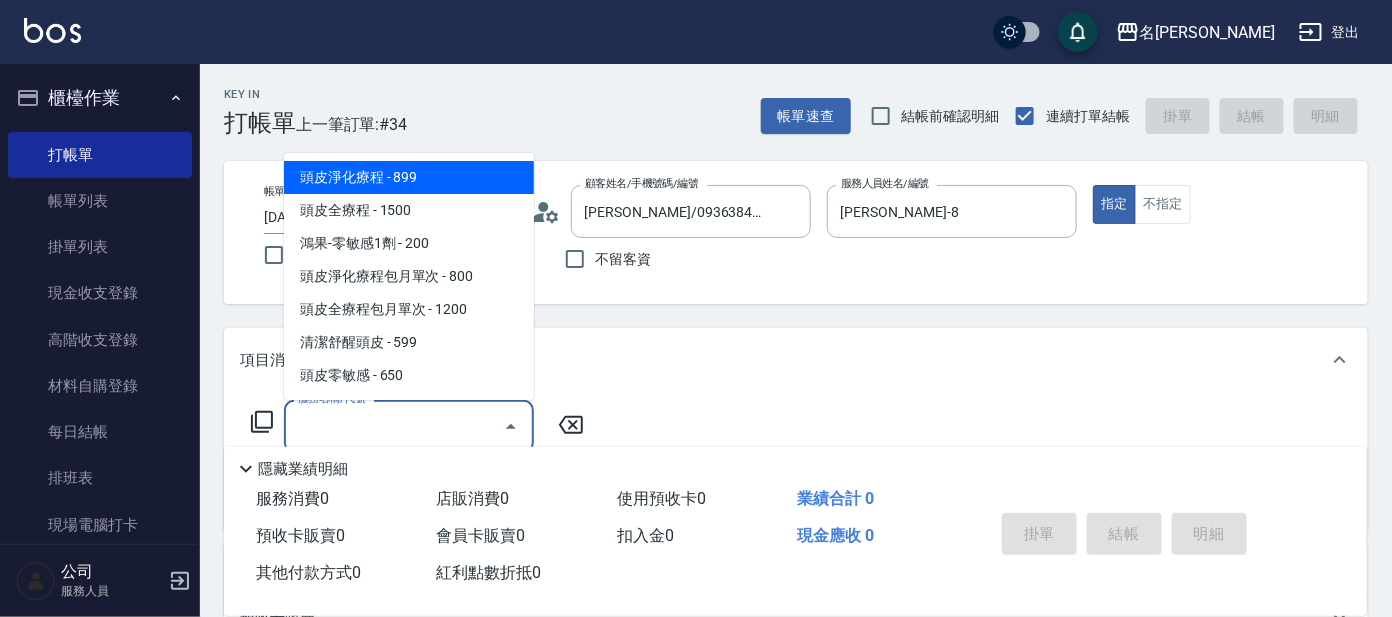 click on "服務名稱/代號" at bounding box center [394, 426] 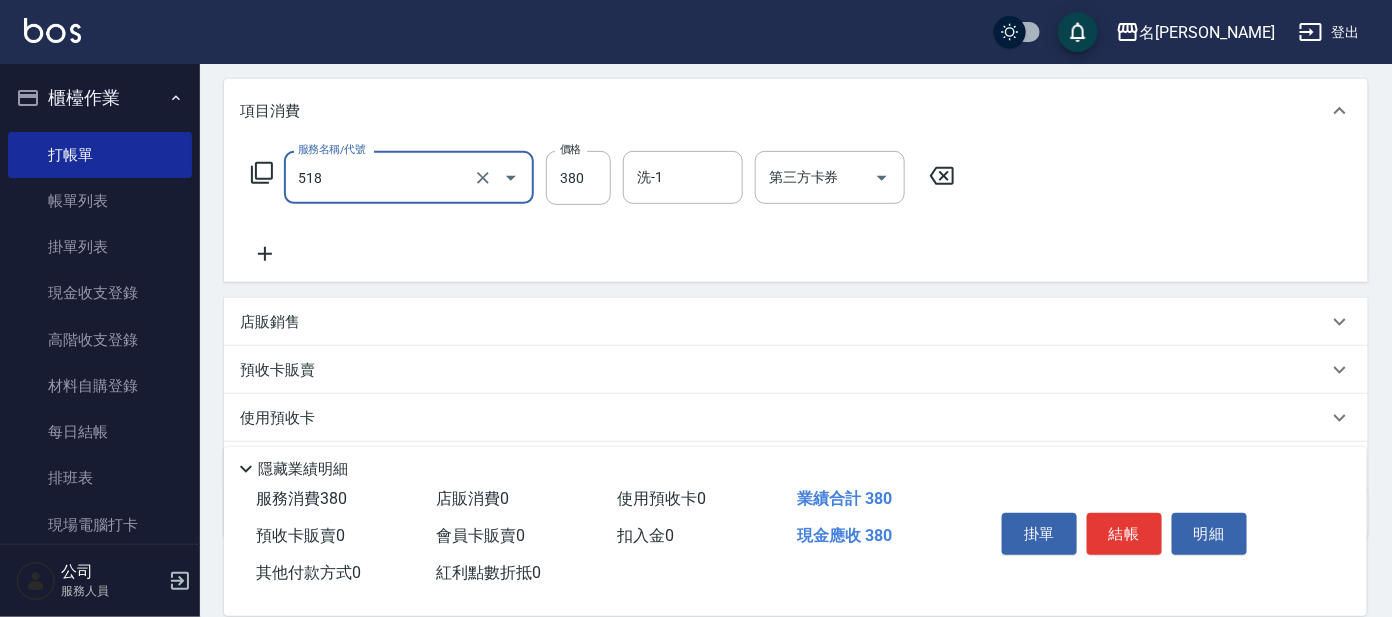 scroll, scrollTop: 357, scrollLeft: 0, axis: vertical 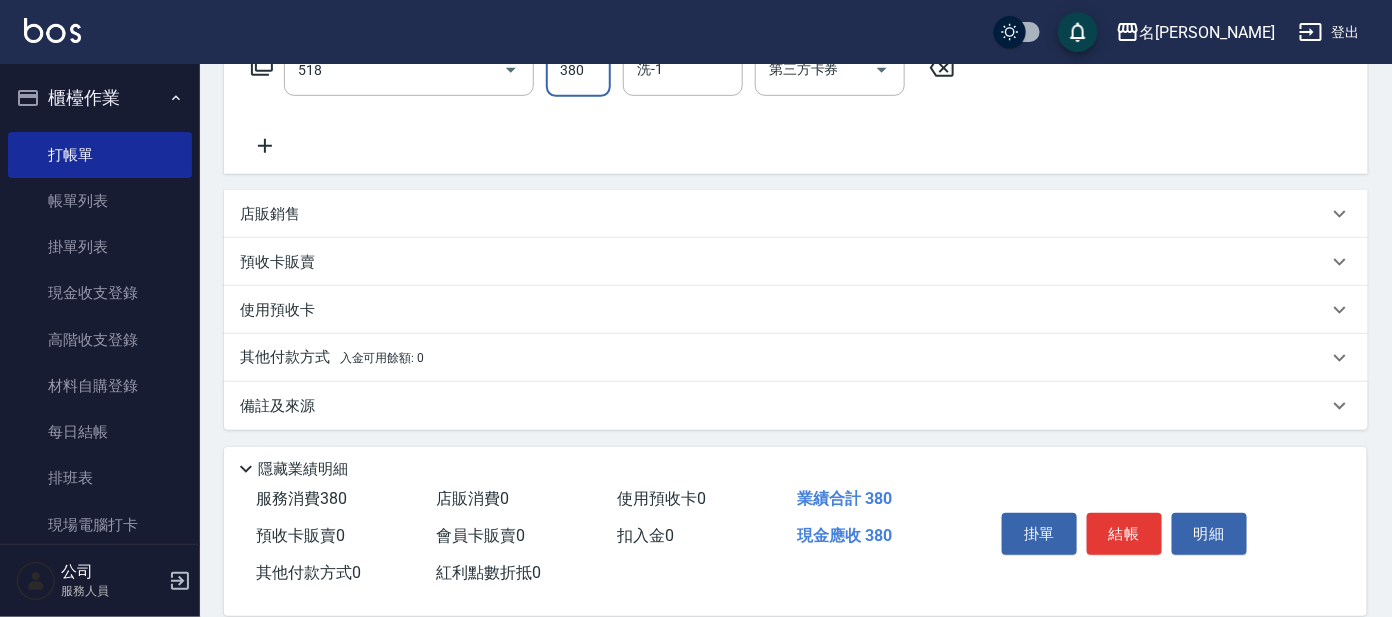 type on "舒壓+洗髮+養髮(518)" 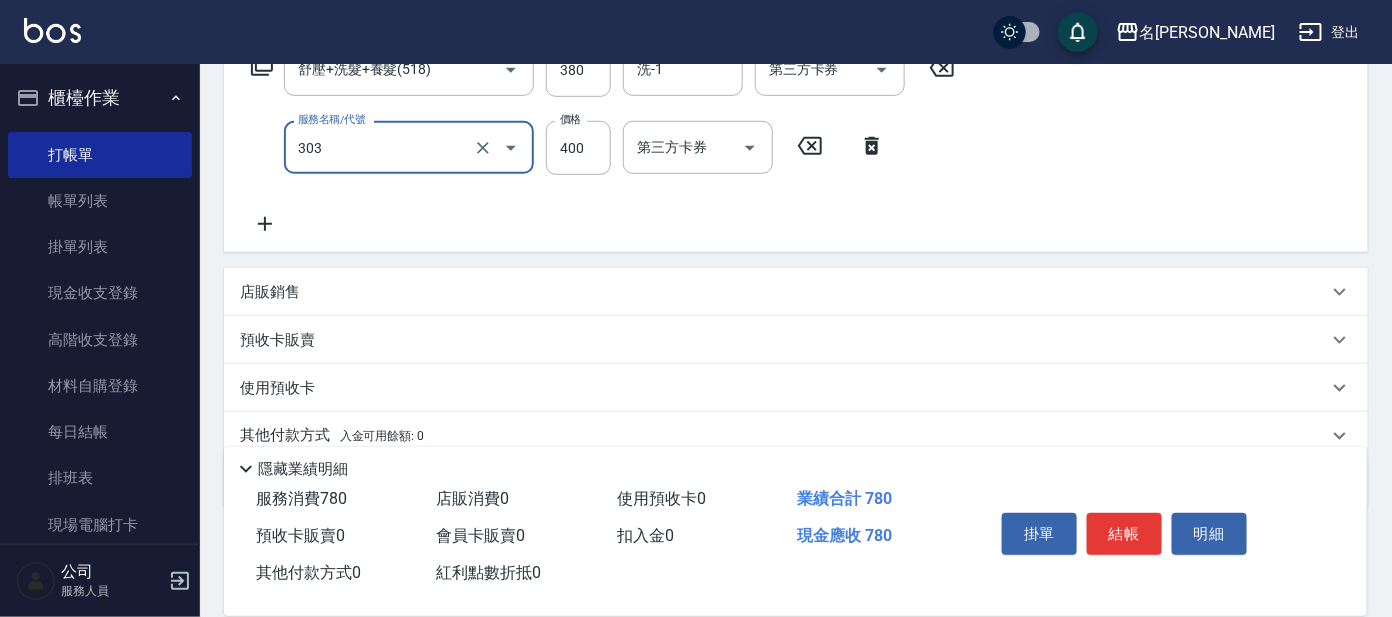 type on "剪髮C級設計師(303)" 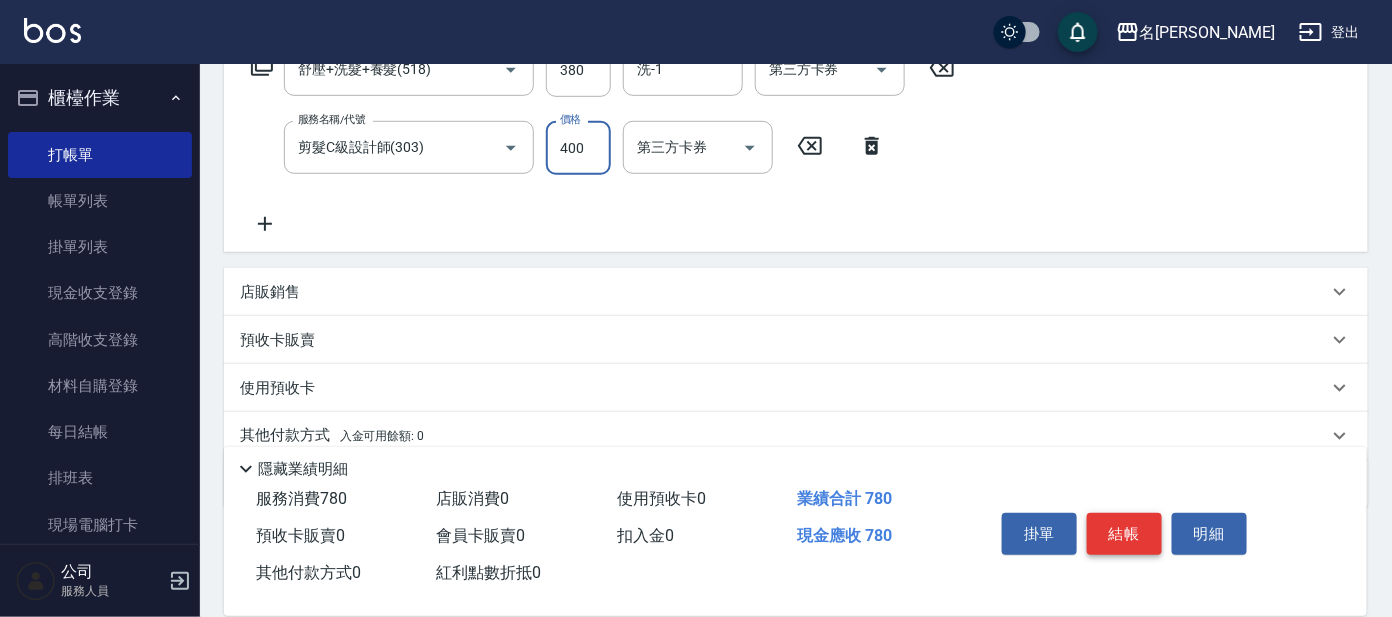 click on "結帳" at bounding box center [1124, 534] 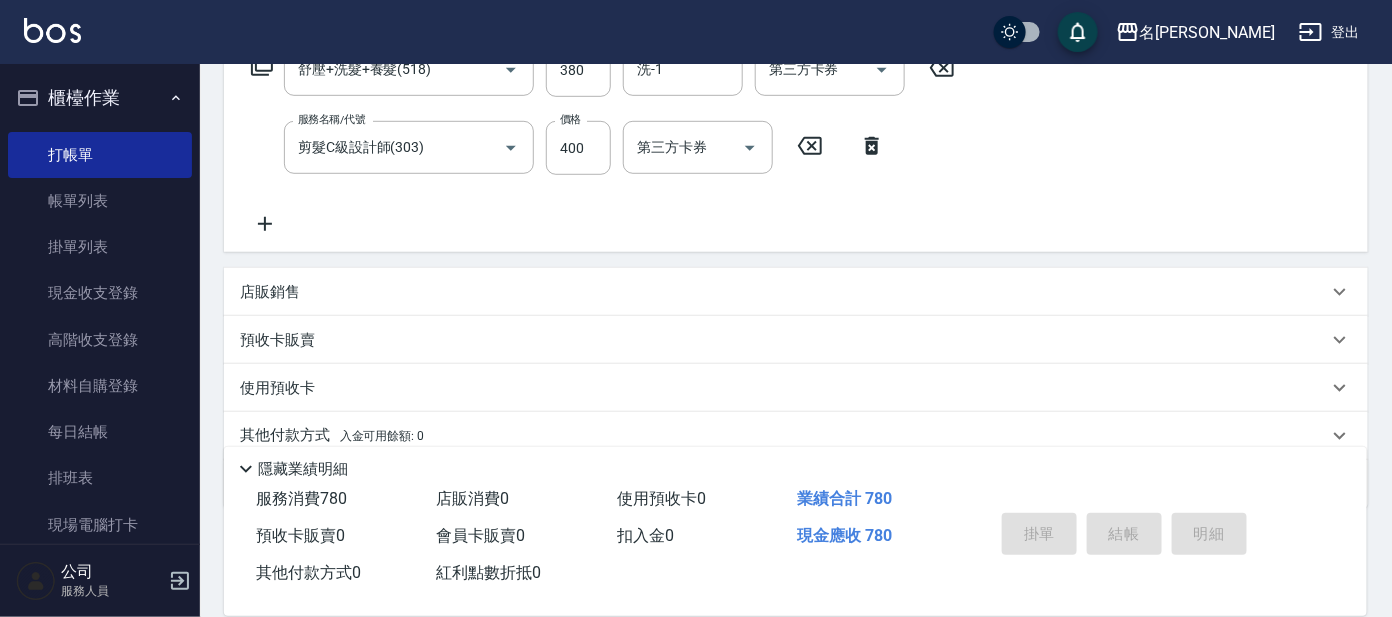 type on "[DATE] 20:53" 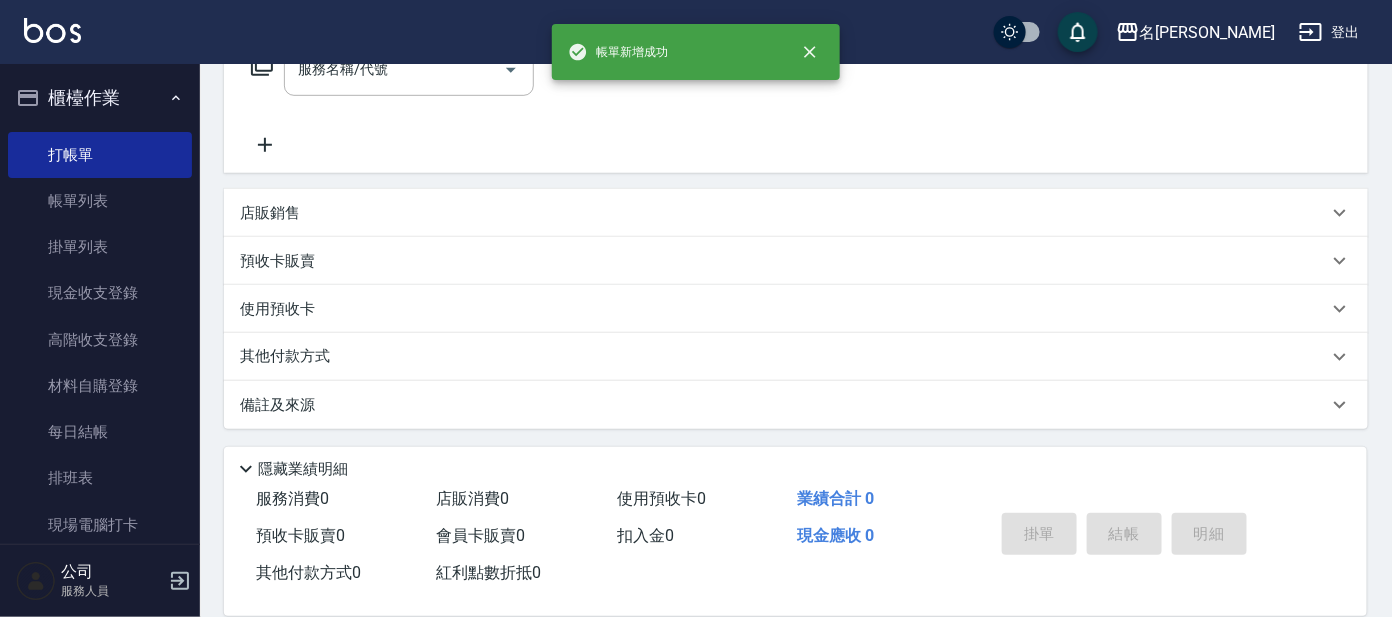 scroll, scrollTop: 0, scrollLeft: 0, axis: both 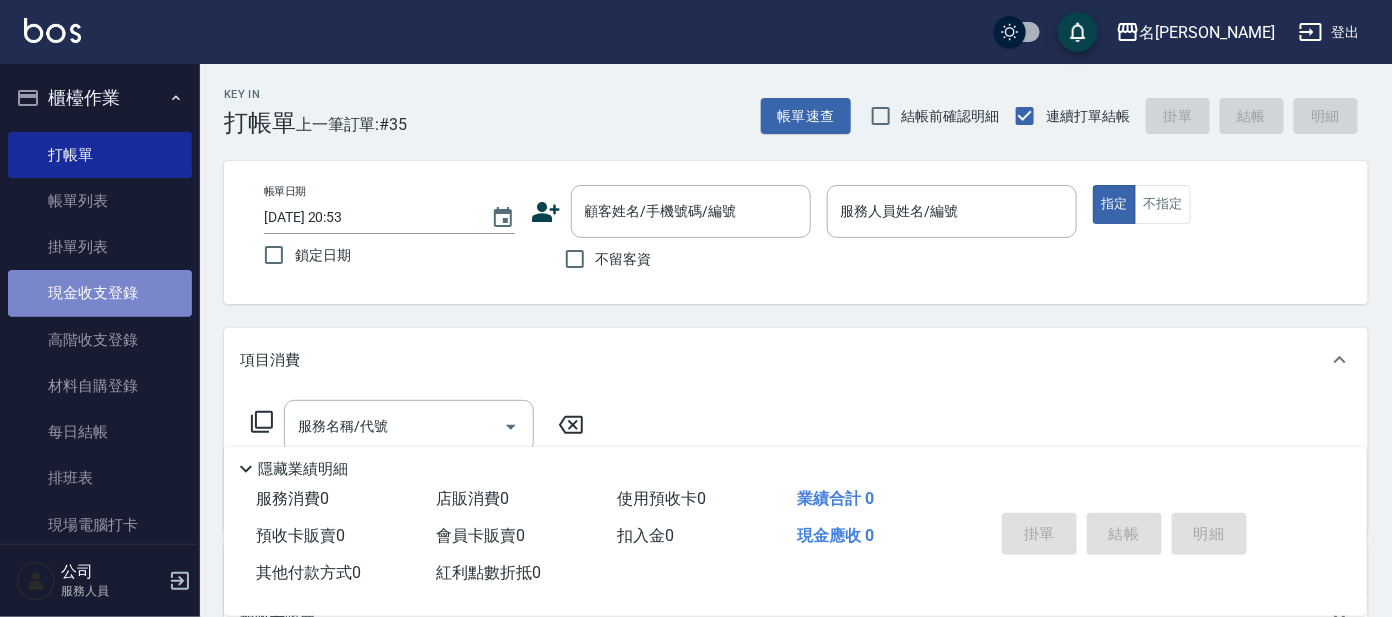 click on "現金收支登錄" at bounding box center [100, 293] 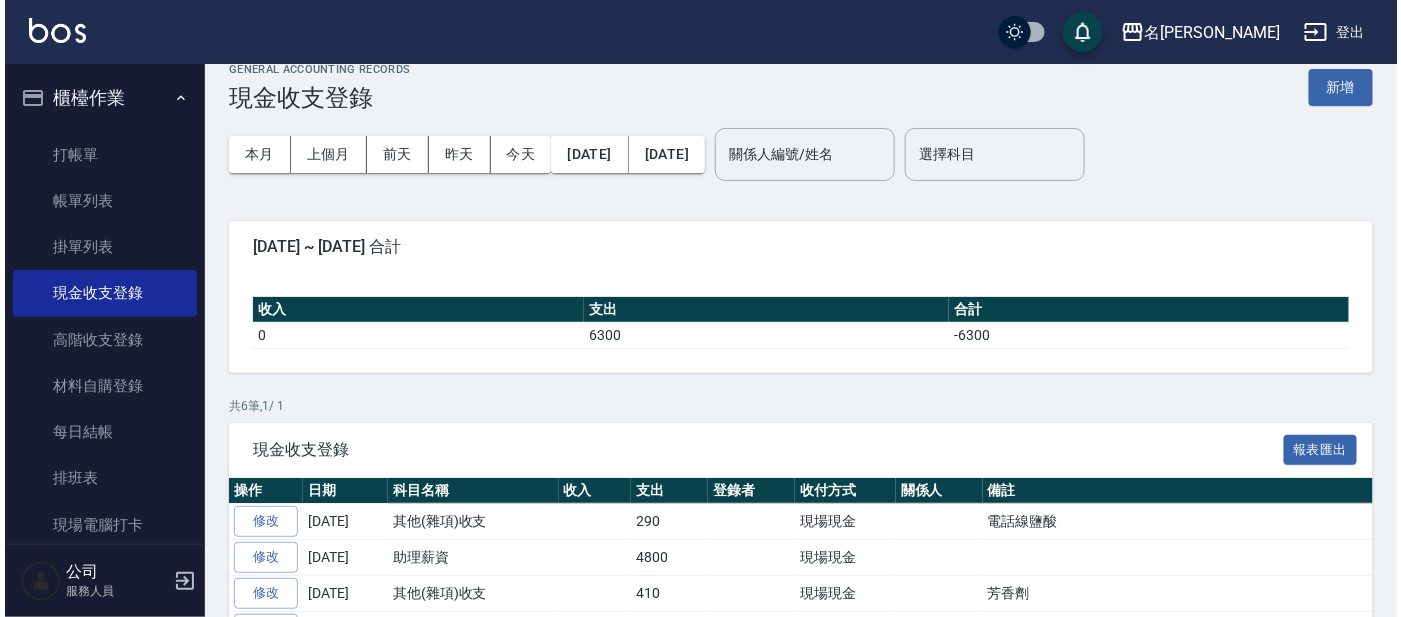 scroll, scrollTop: 0, scrollLeft: 0, axis: both 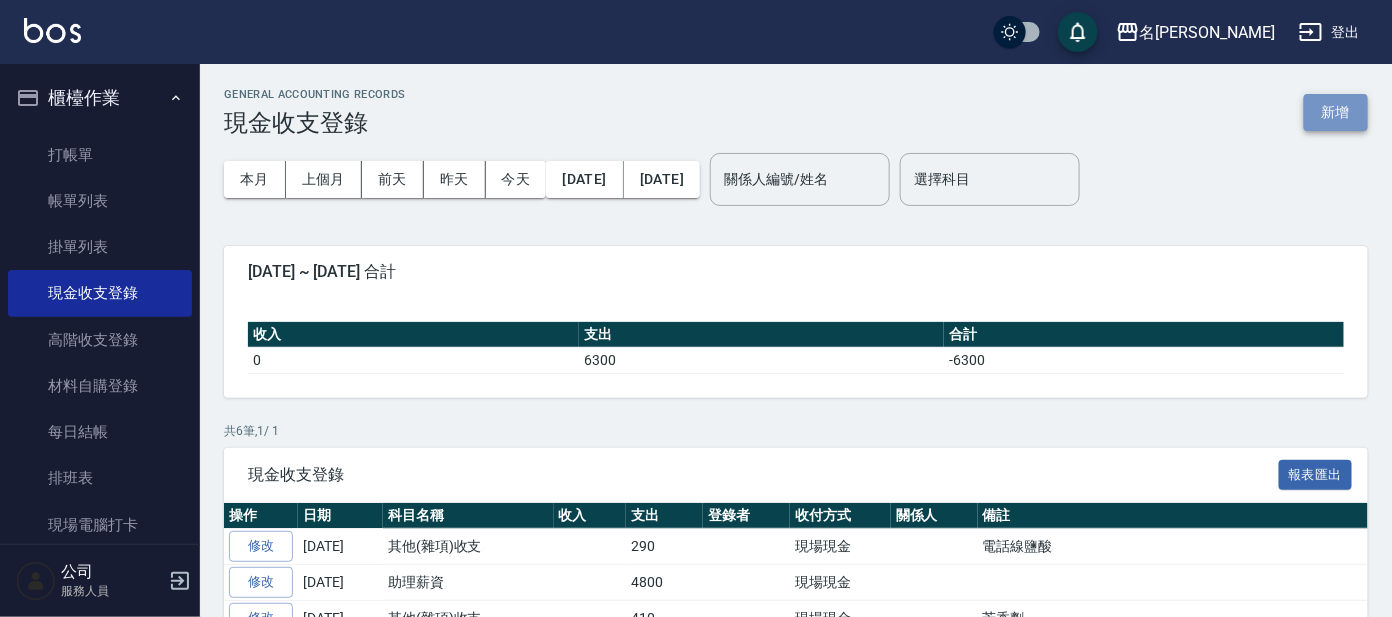click on "新增" at bounding box center [1336, 112] 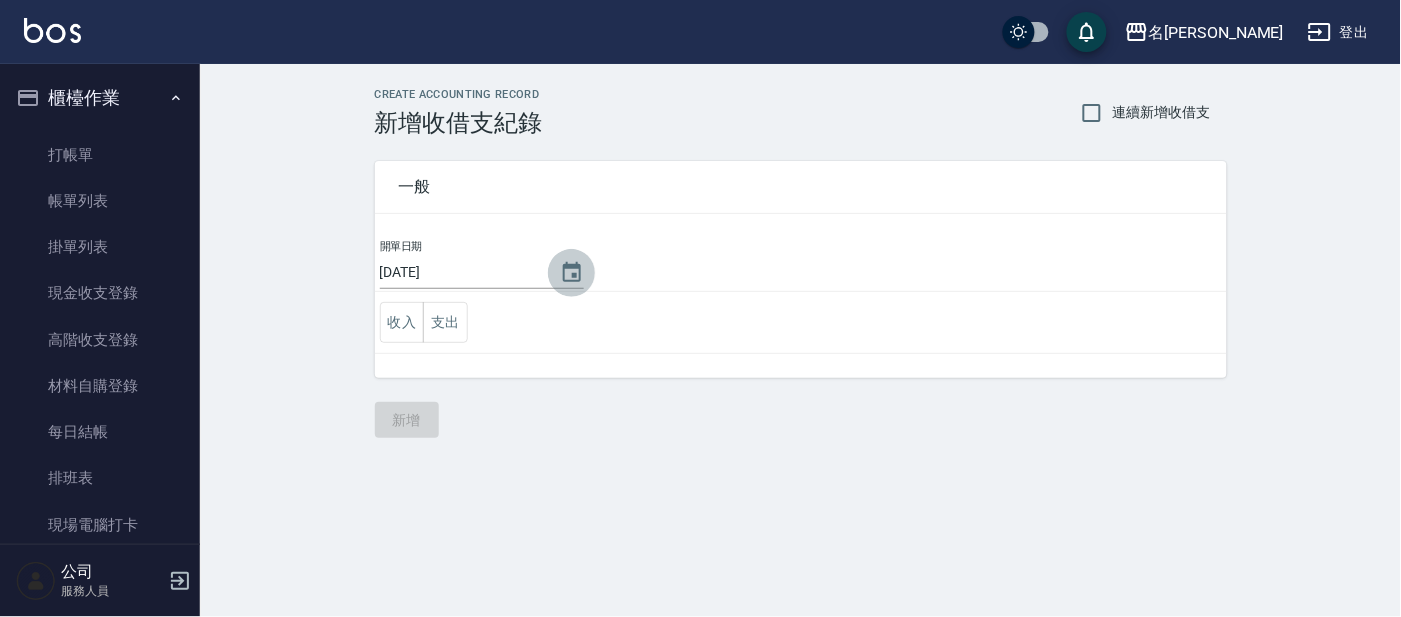 click 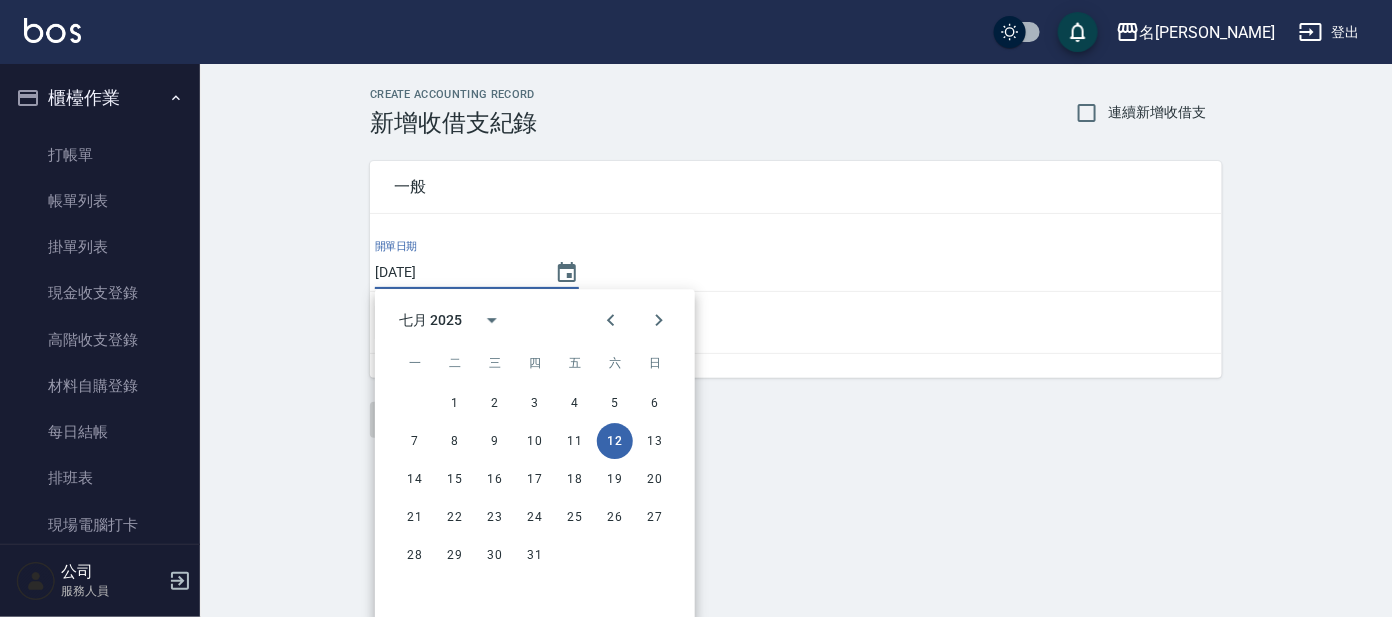 click on "開單日期 [DATE]" at bounding box center [796, 265] 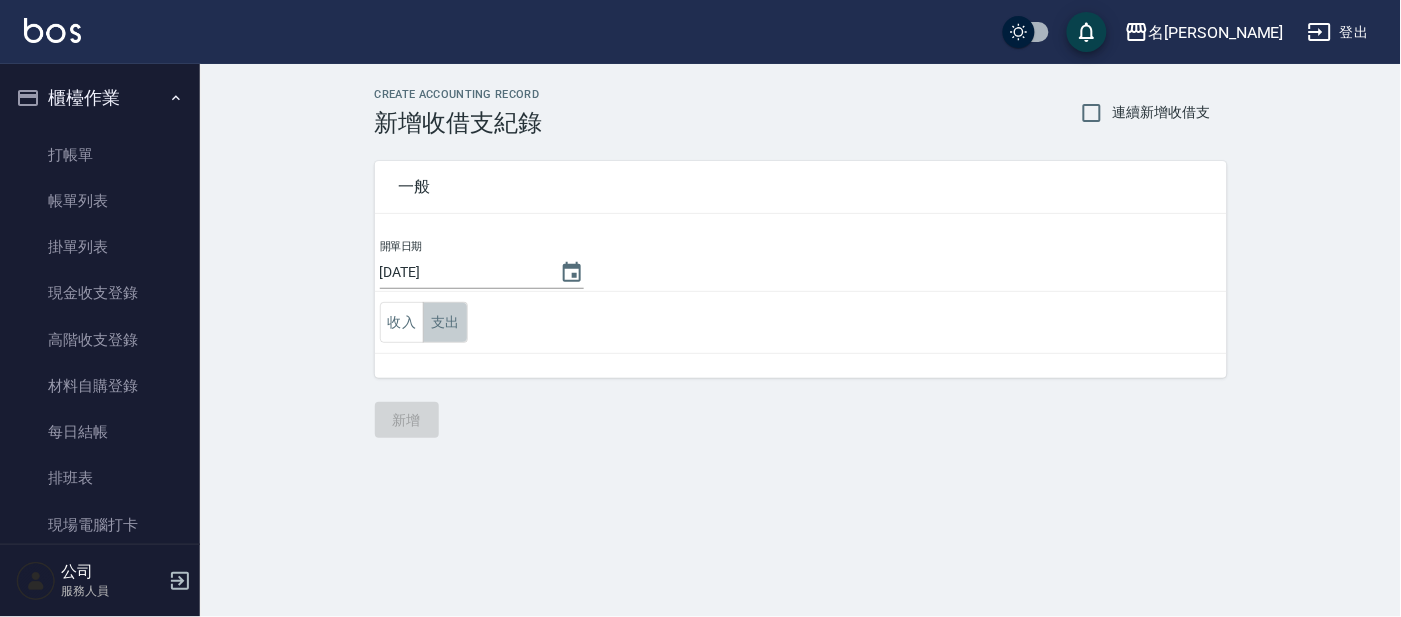 click on "支出" at bounding box center [445, 322] 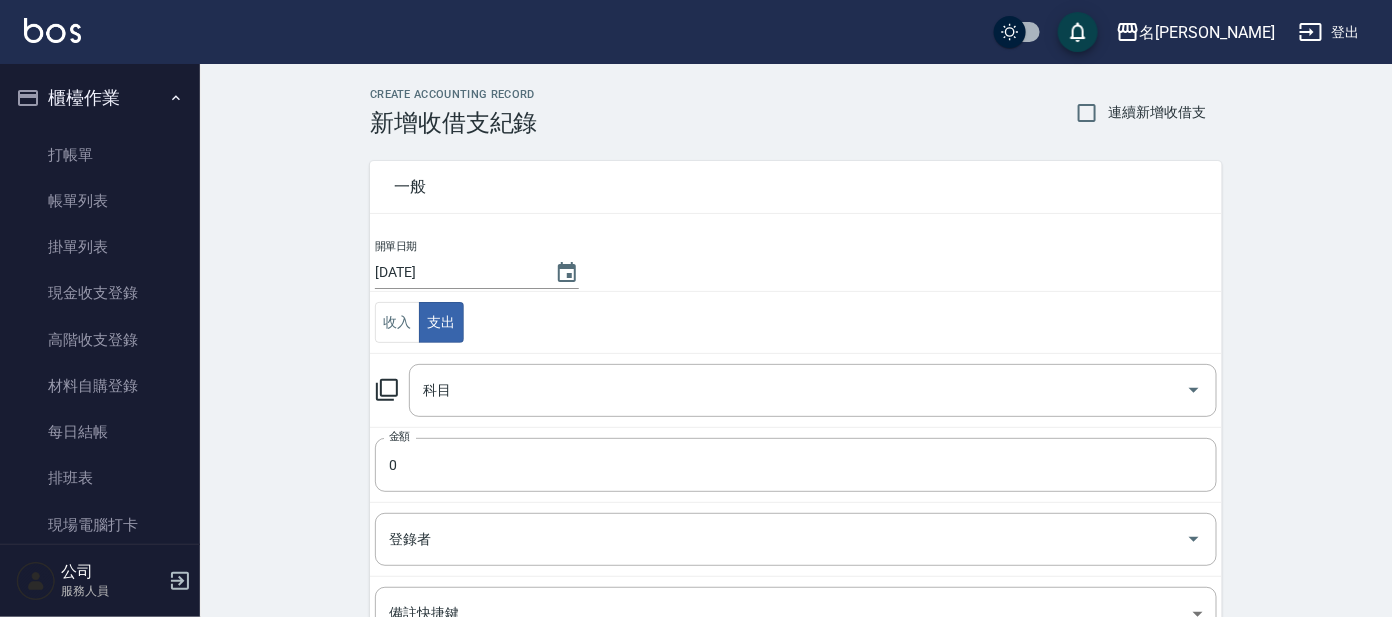 click 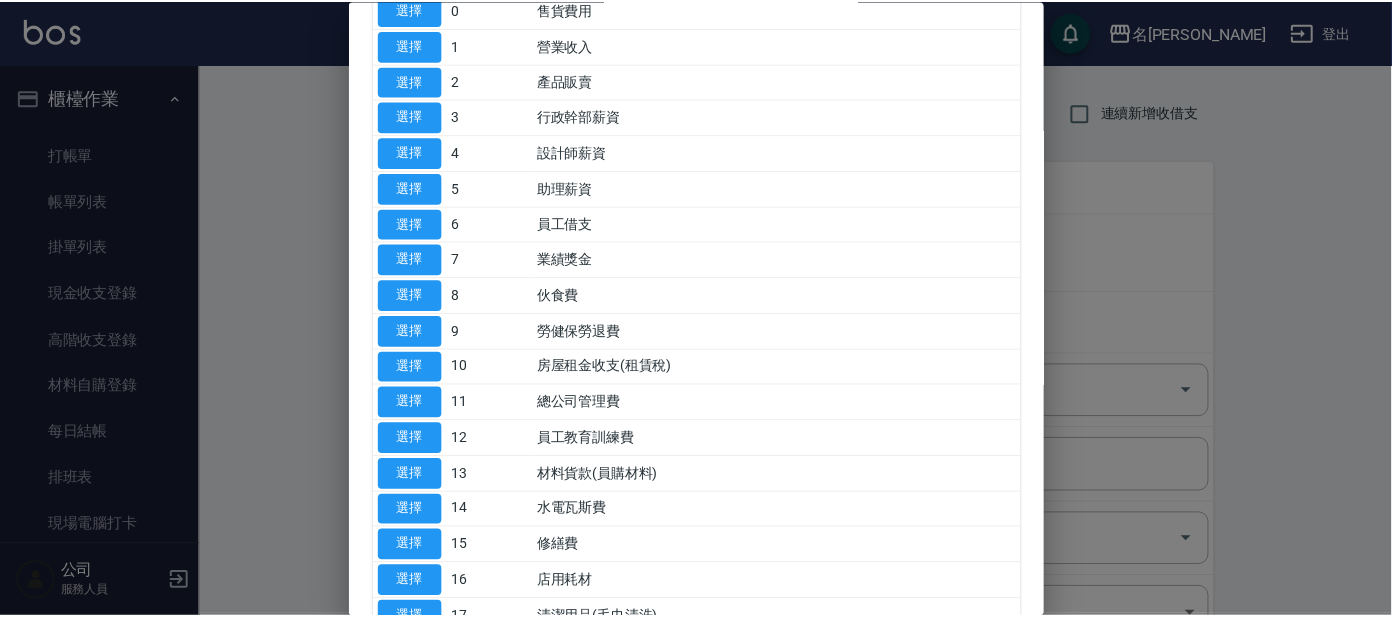scroll, scrollTop: 249, scrollLeft: 0, axis: vertical 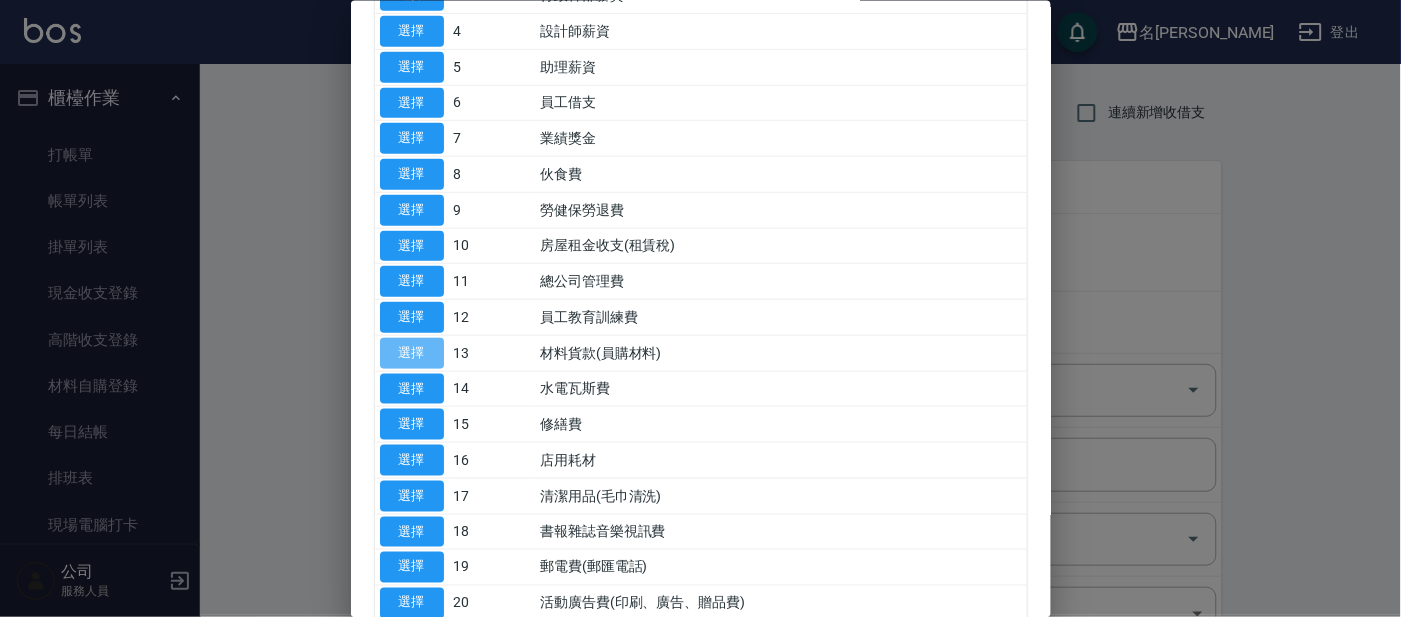 click on "選擇" at bounding box center (412, 352) 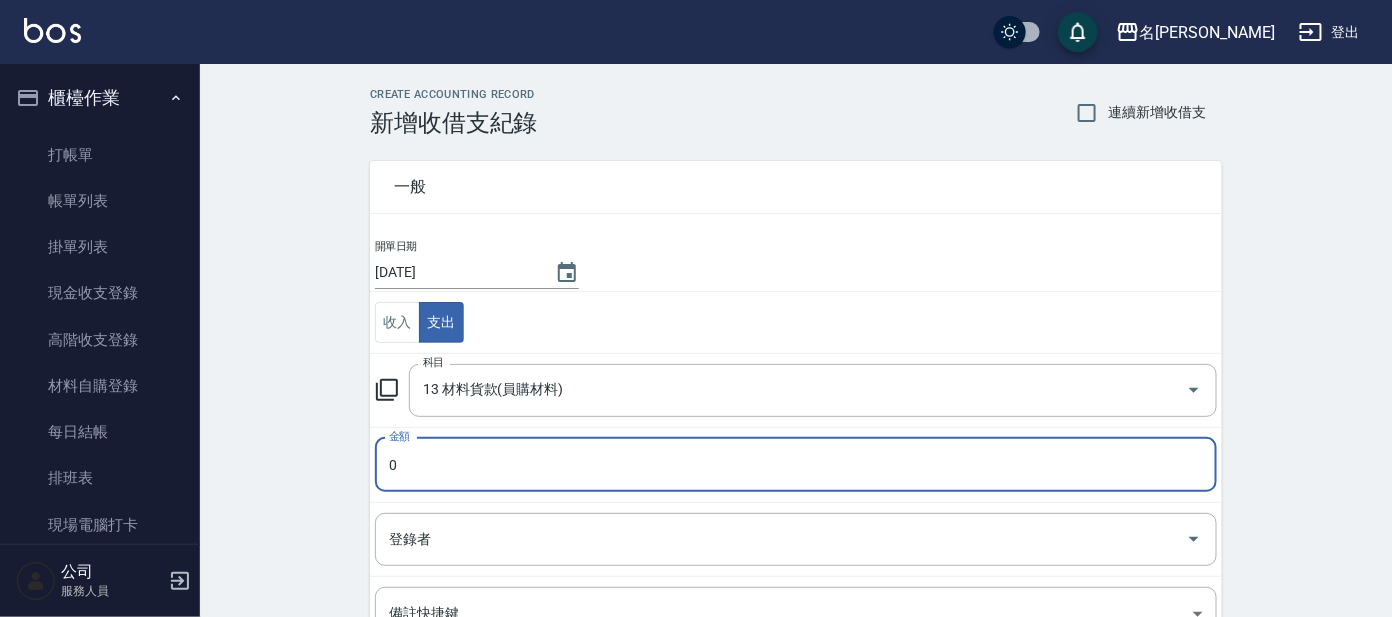 click on "0" at bounding box center (796, 465) 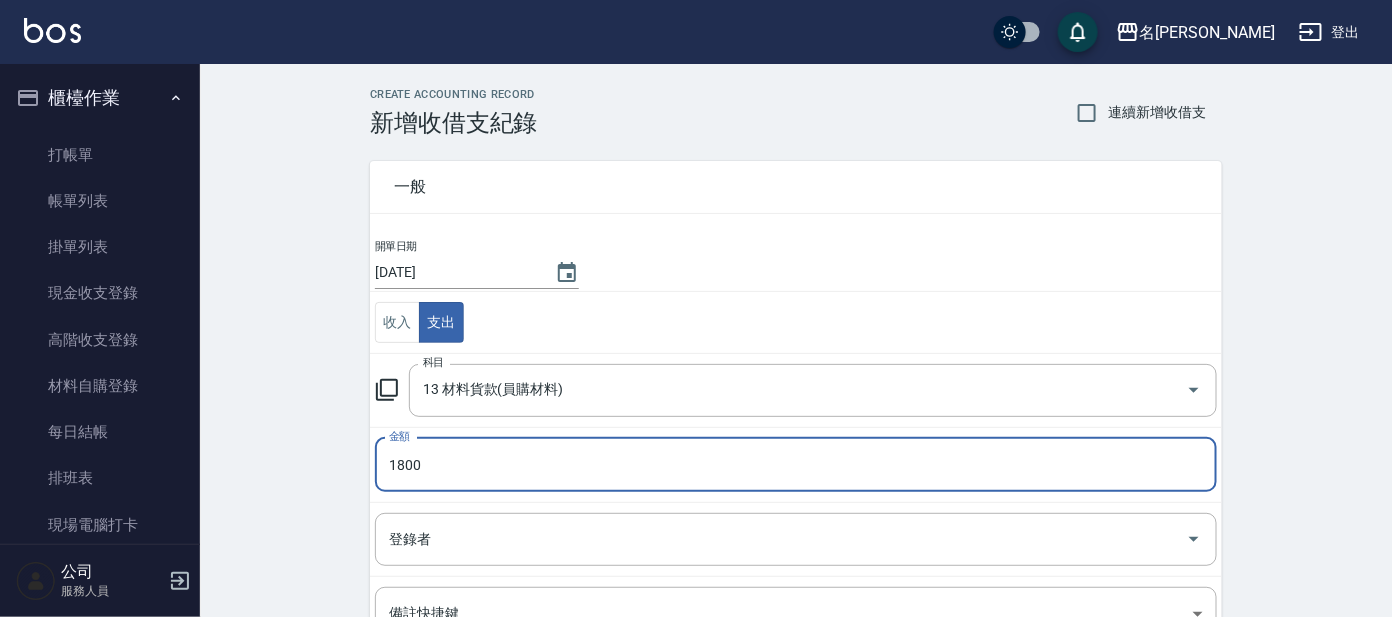 type on "1800" 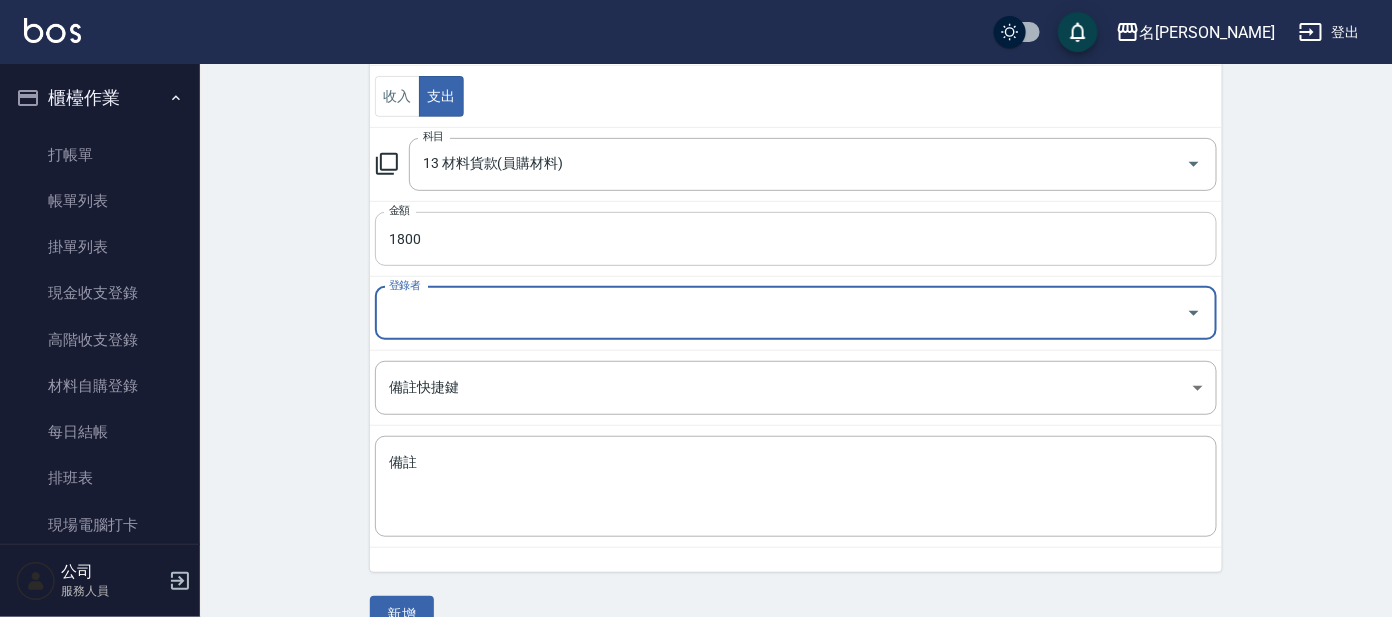 scroll, scrollTop: 264, scrollLeft: 0, axis: vertical 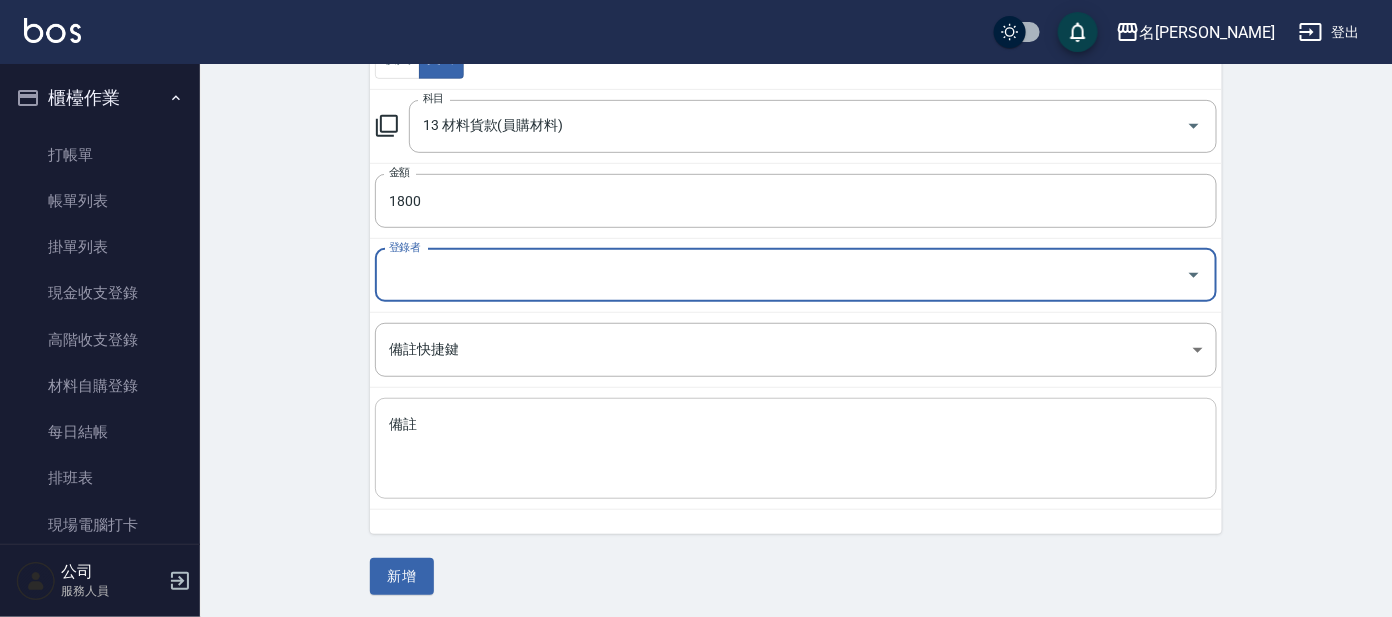 click on "備註" at bounding box center (796, 449) 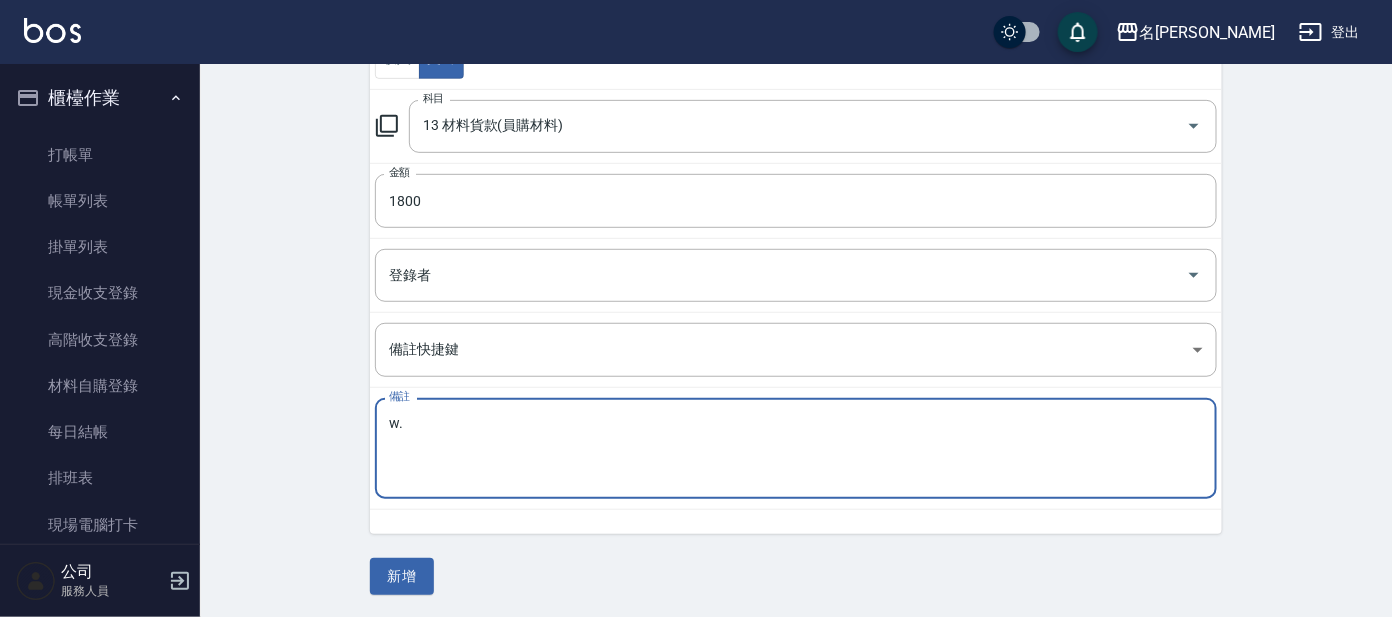 type on "w" 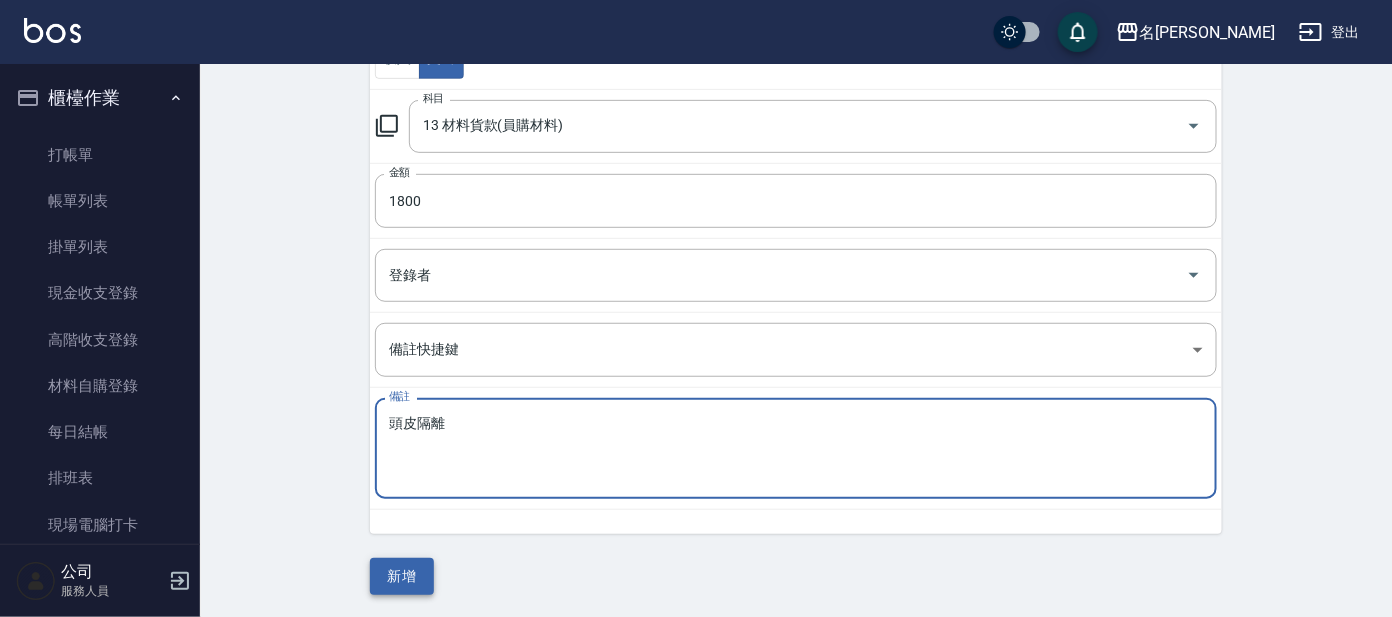 type on "頭皮隔離" 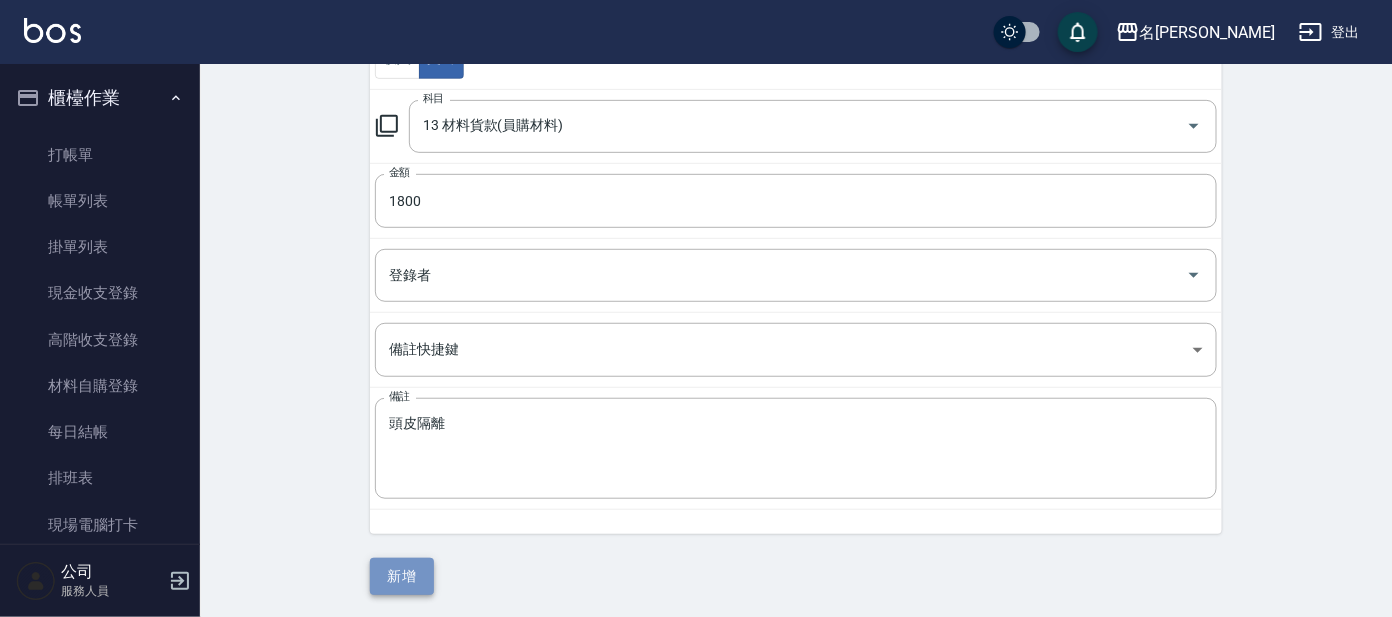 click on "新增" at bounding box center (402, 576) 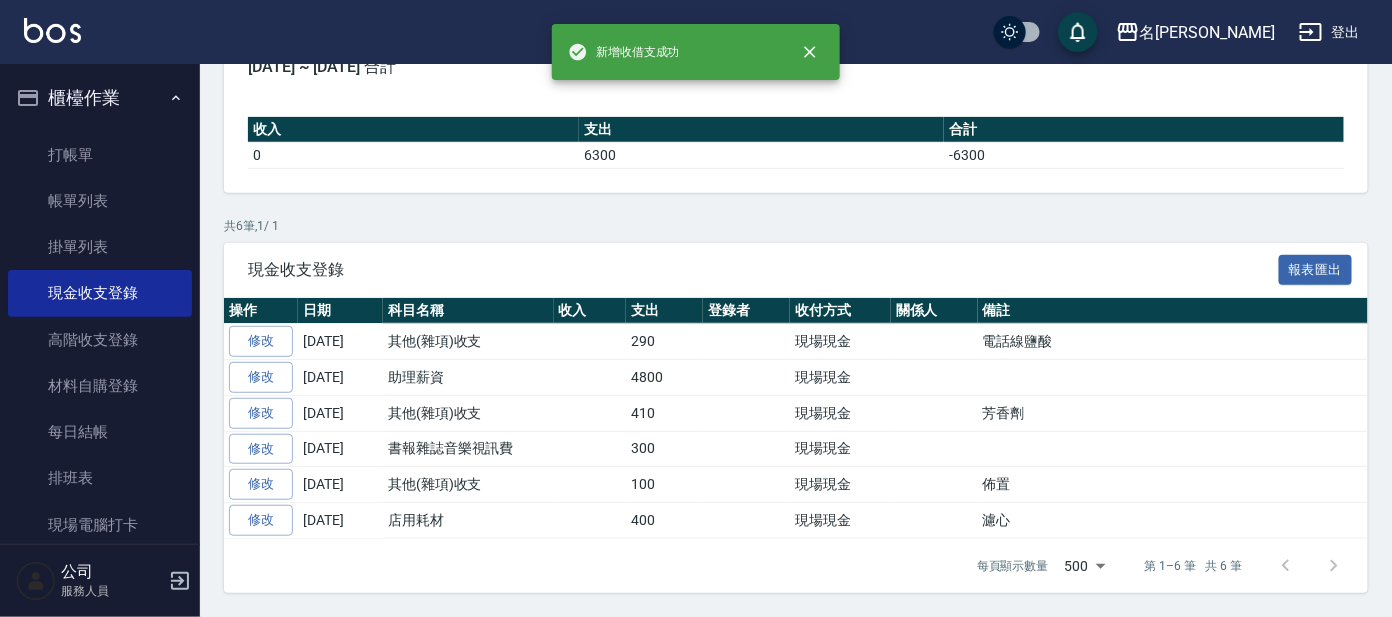 scroll, scrollTop: 0, scrollLeft: 0, axis: both 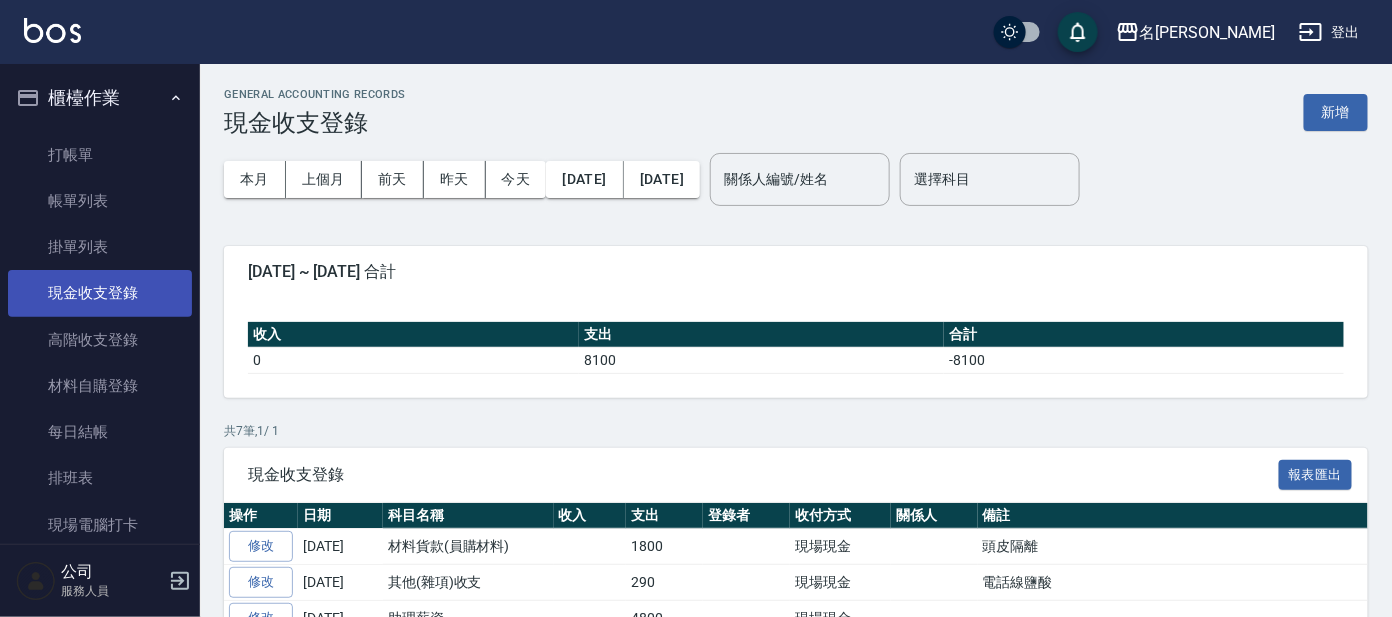 click on "現金收支登錄" at bounding box center (100, 293) 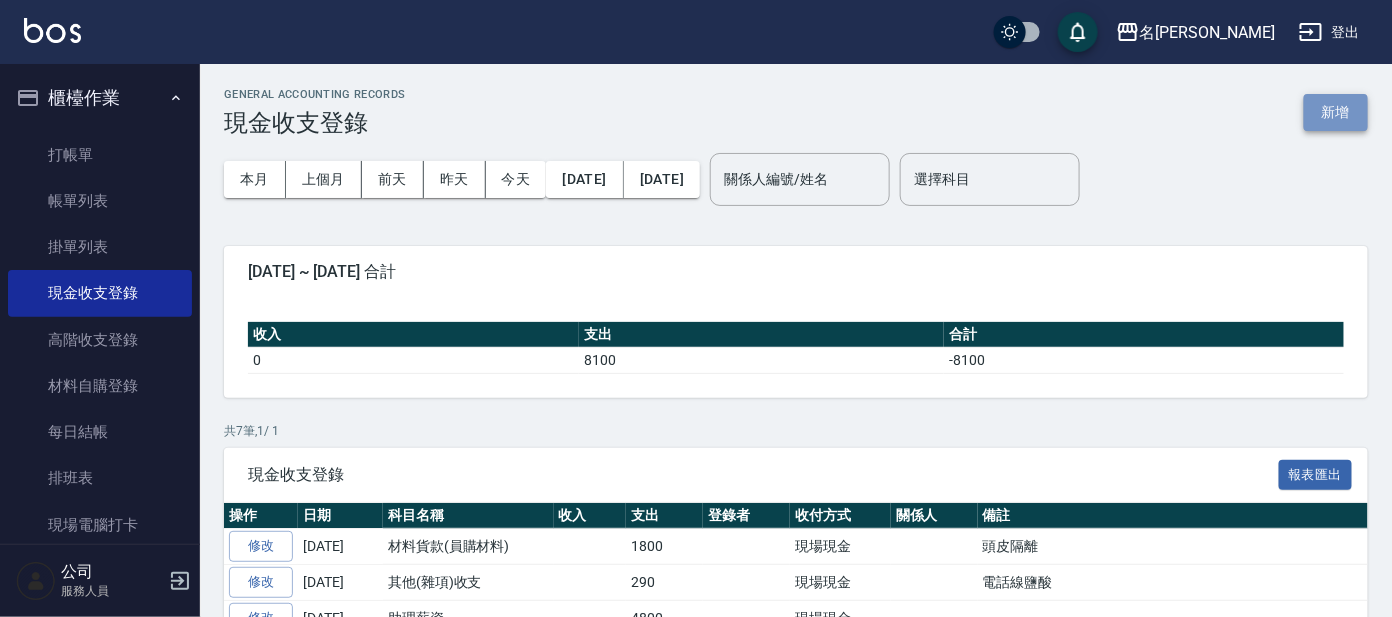 click on "新增" at bounding box center (1336, 112) 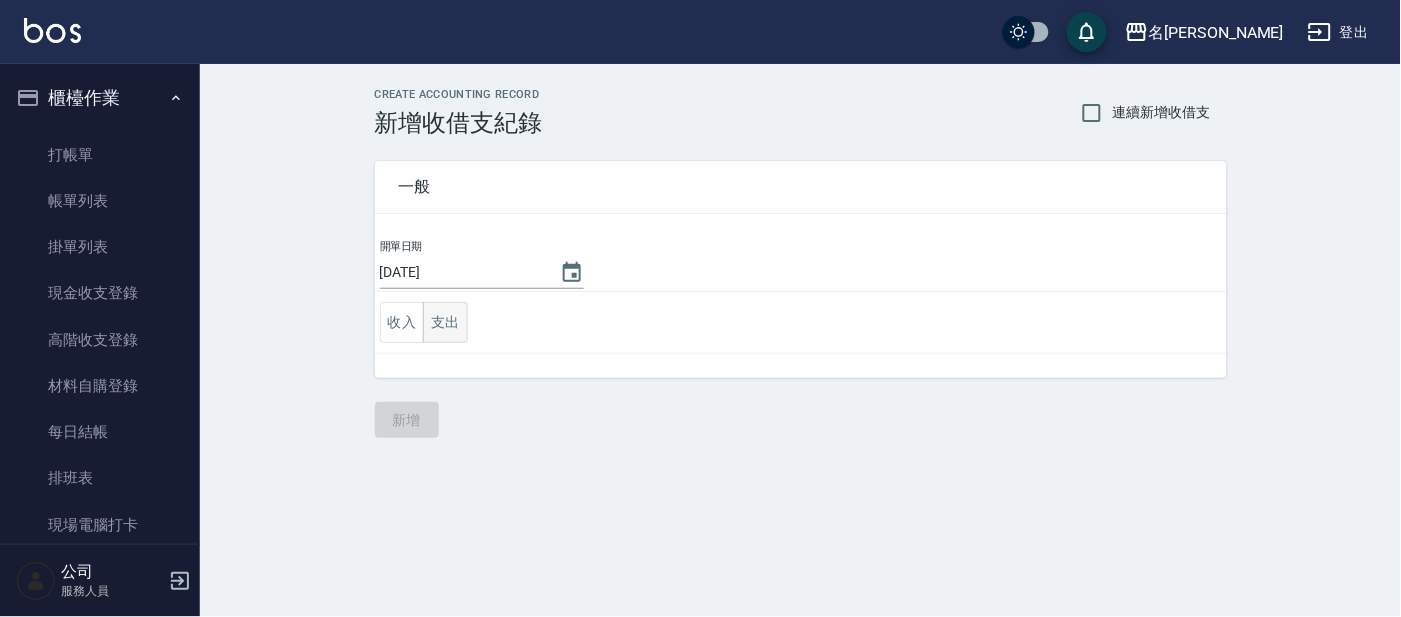 click on "支出" at bounding box center [445, 322] 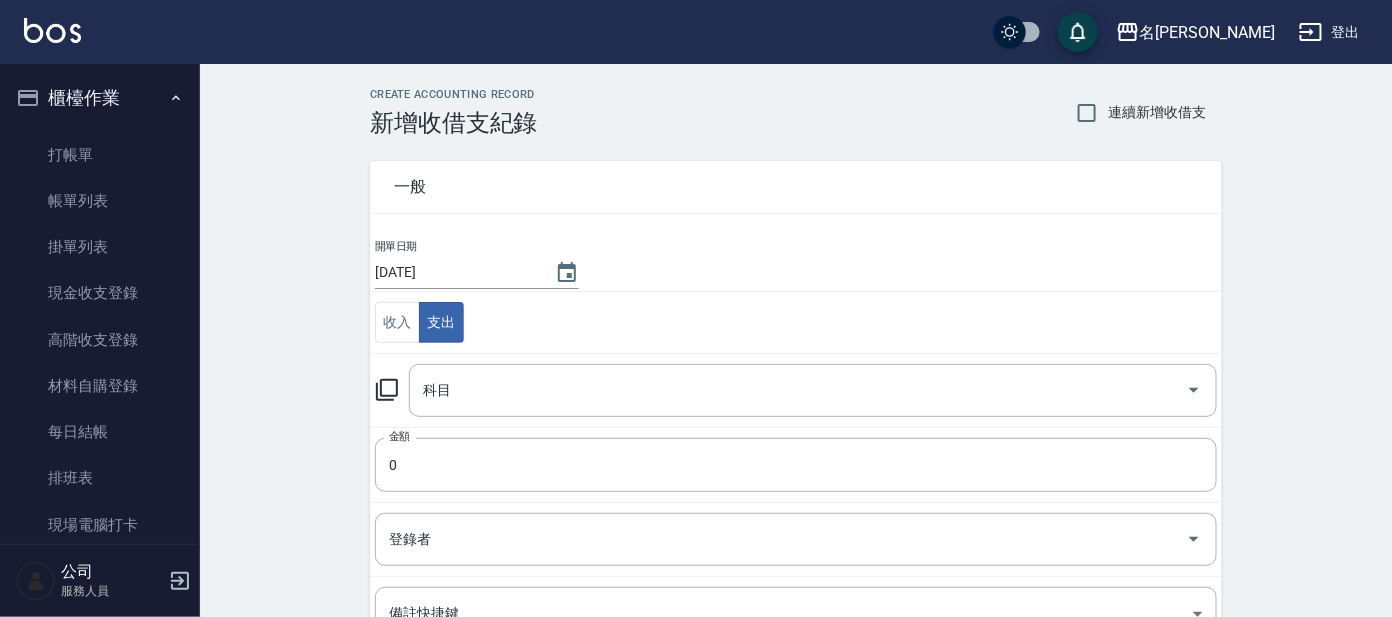 click 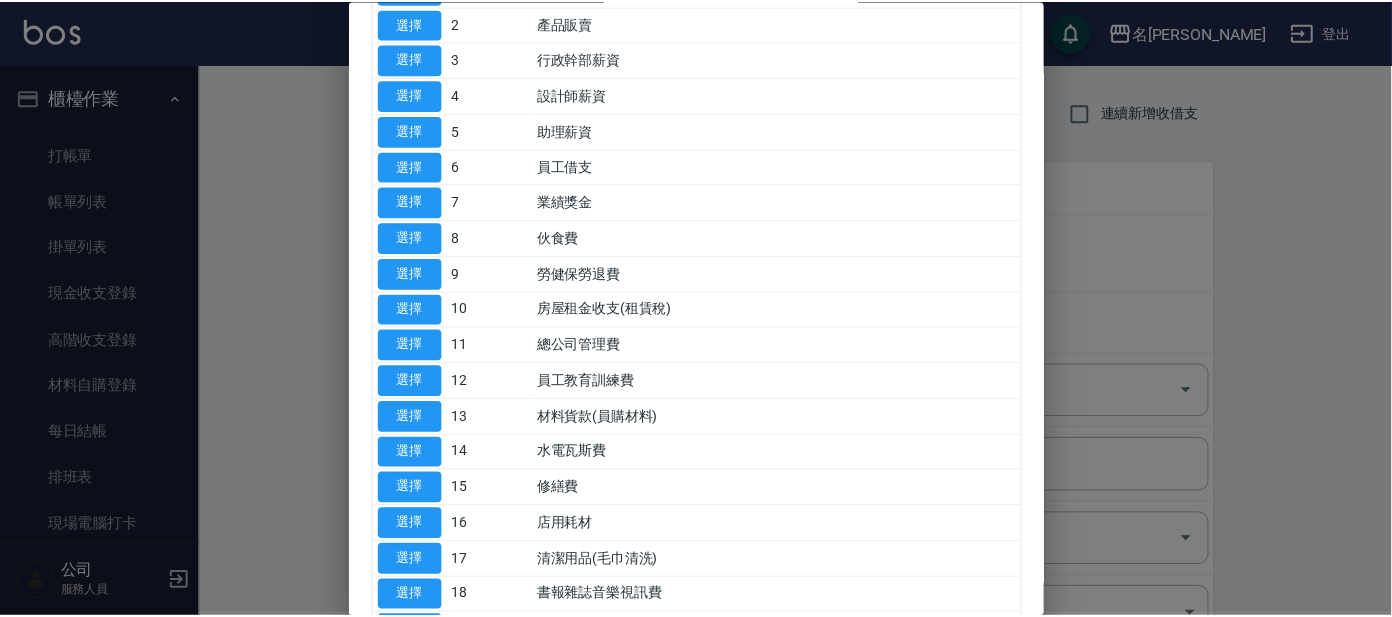 scroll, scrollTop: 124, scrollLeft: 0, axis: vertical 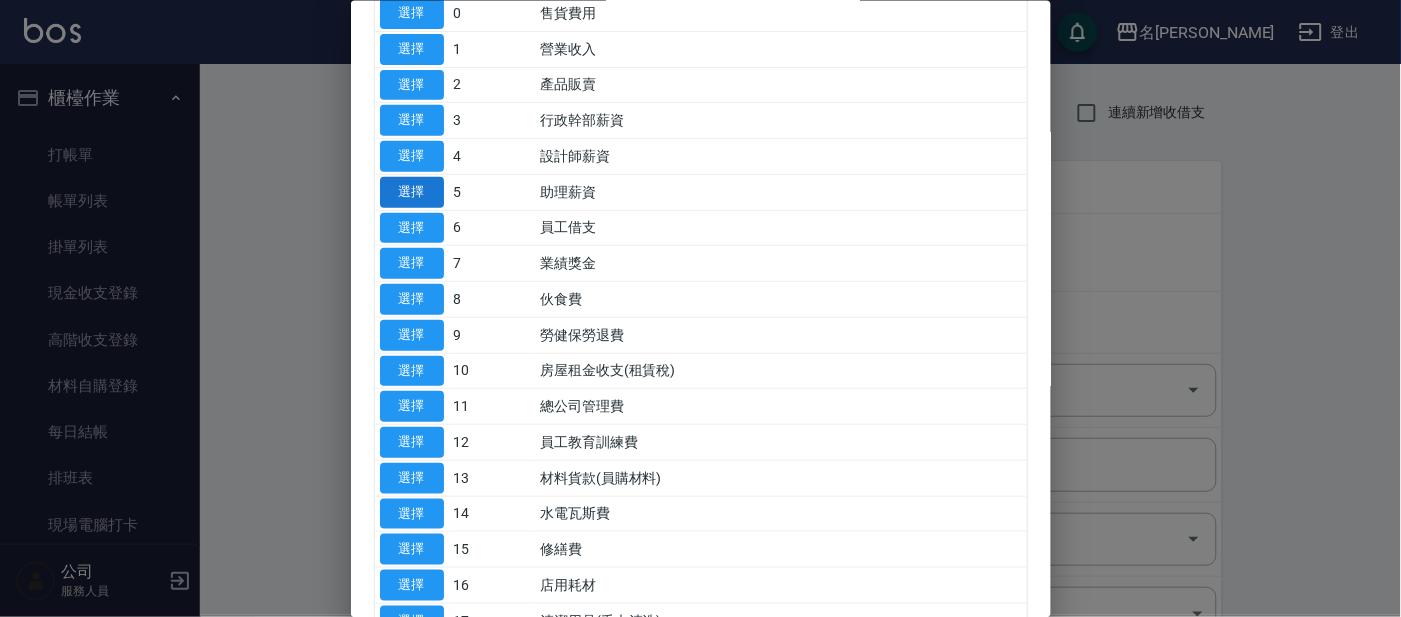 click on "選擇" at bounding box center [412, 191] 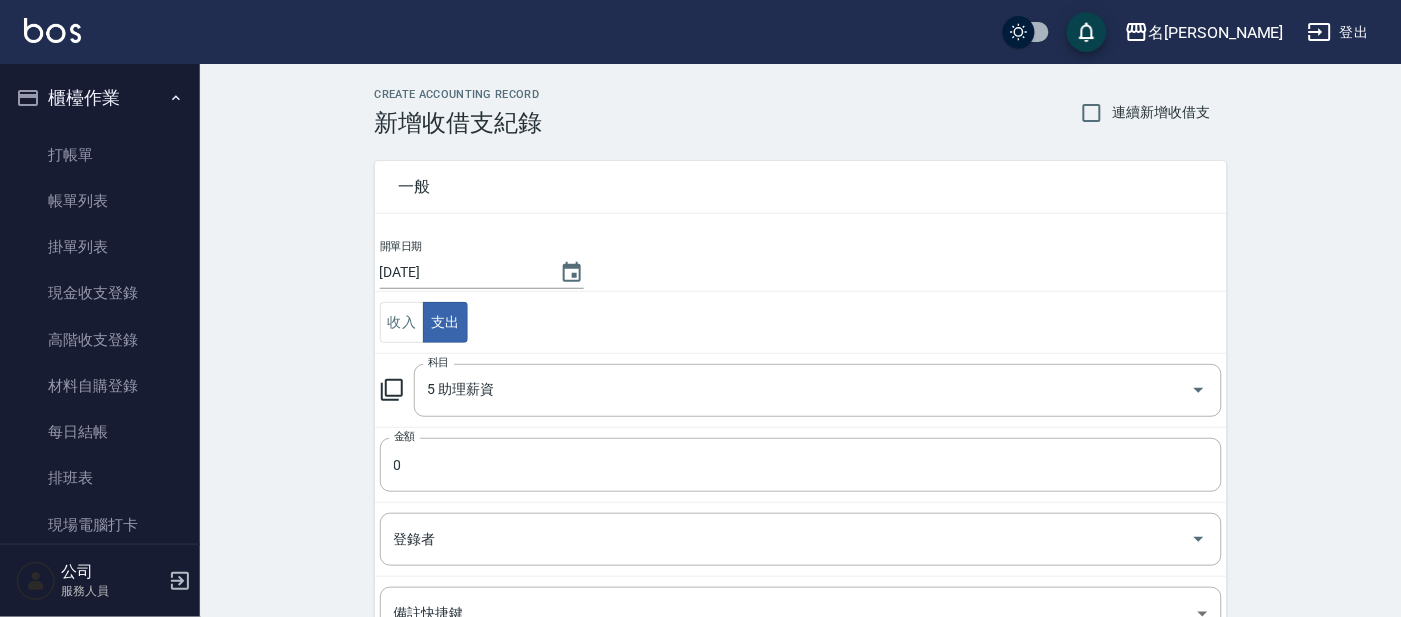 type on "5 助理薪資" 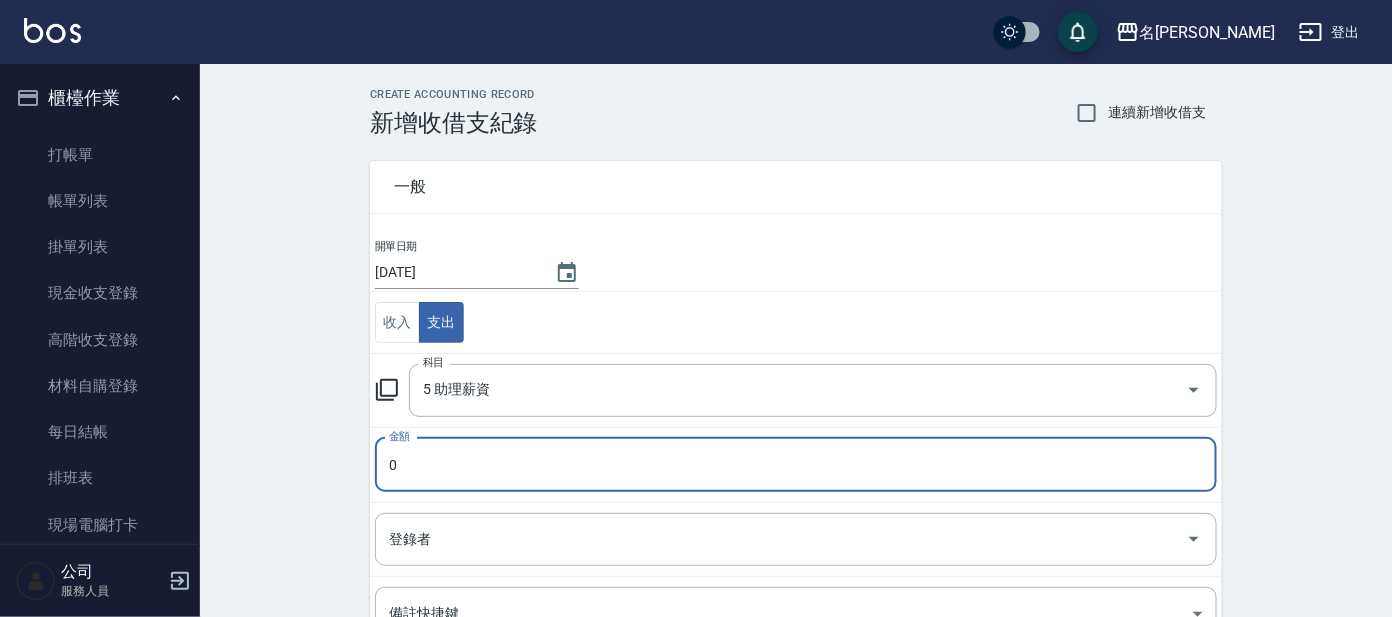 drag, startPoint x: 418, startPoint y: 459, endPoint x: 428, endPoint y: 470, distance: 14.866069 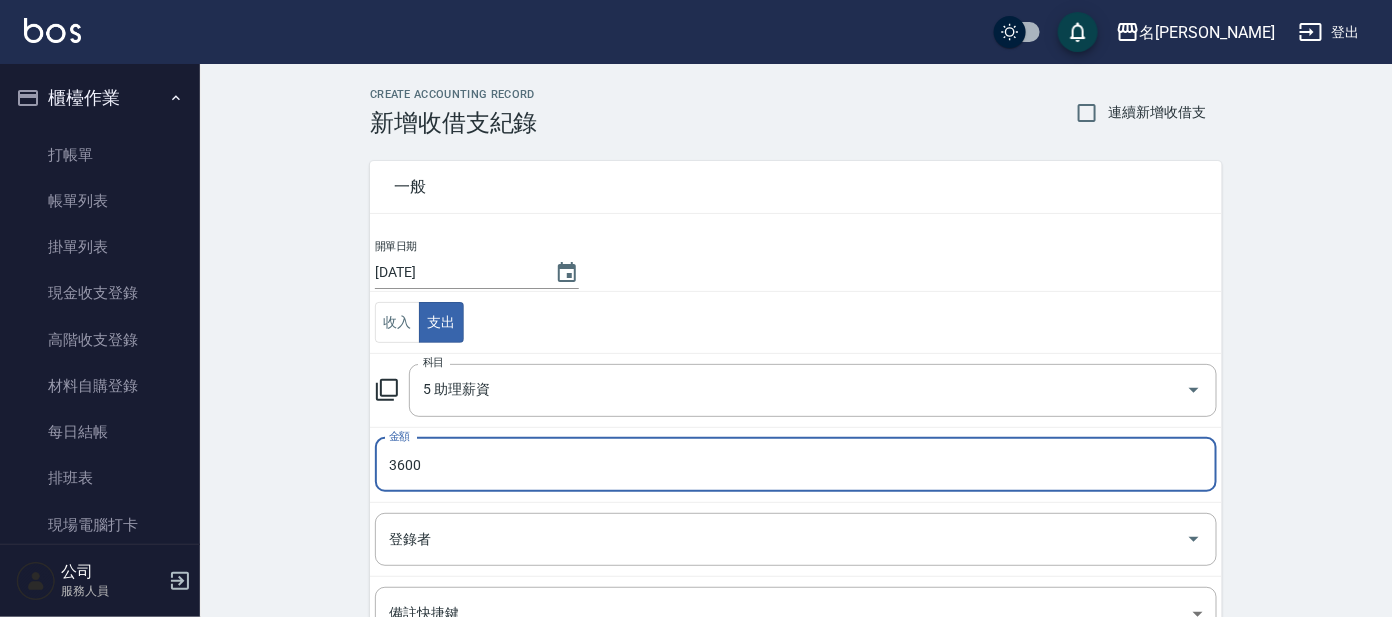 type on "3600" 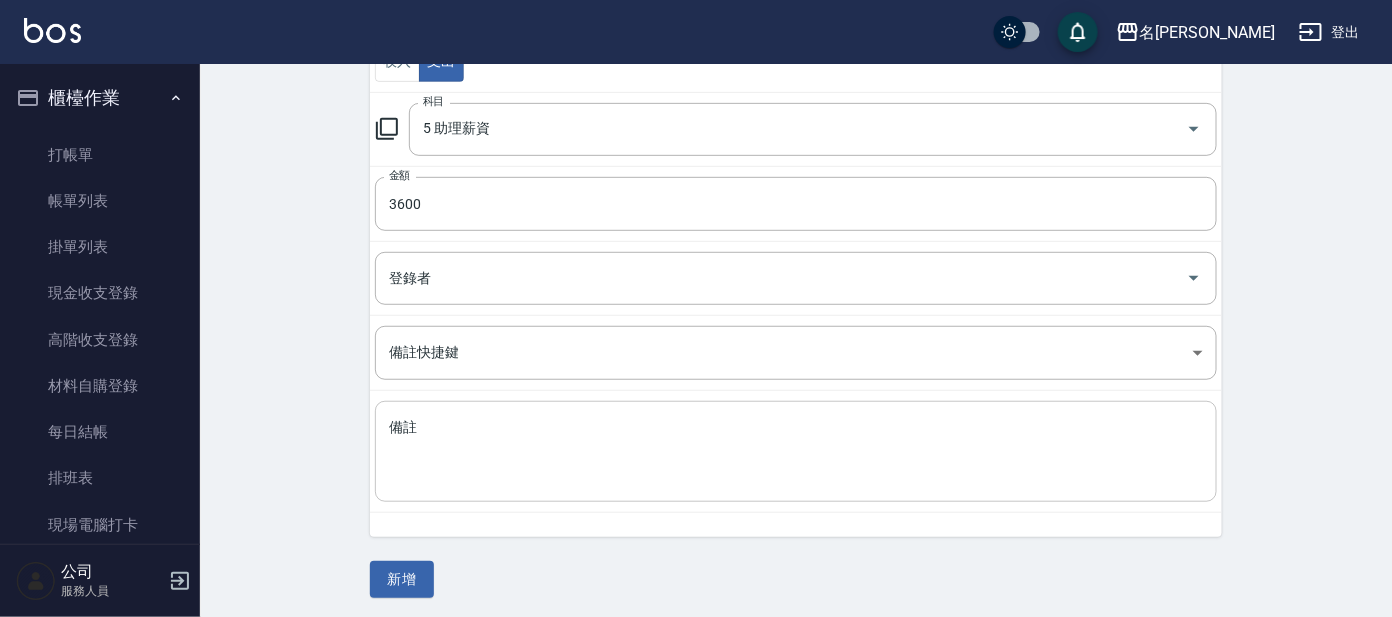 scroll, scrollTop: 264, scrollLeft: 0, axis: vertical 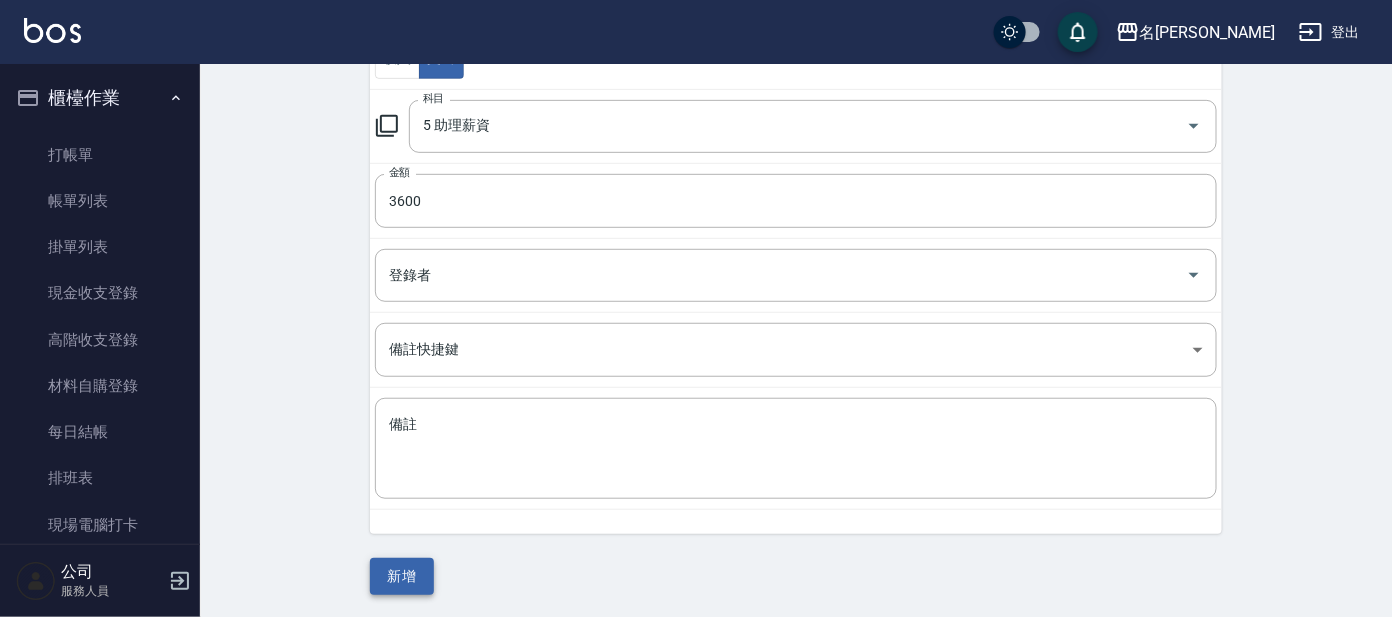 click on "新增" at bounding box center [402, 576] 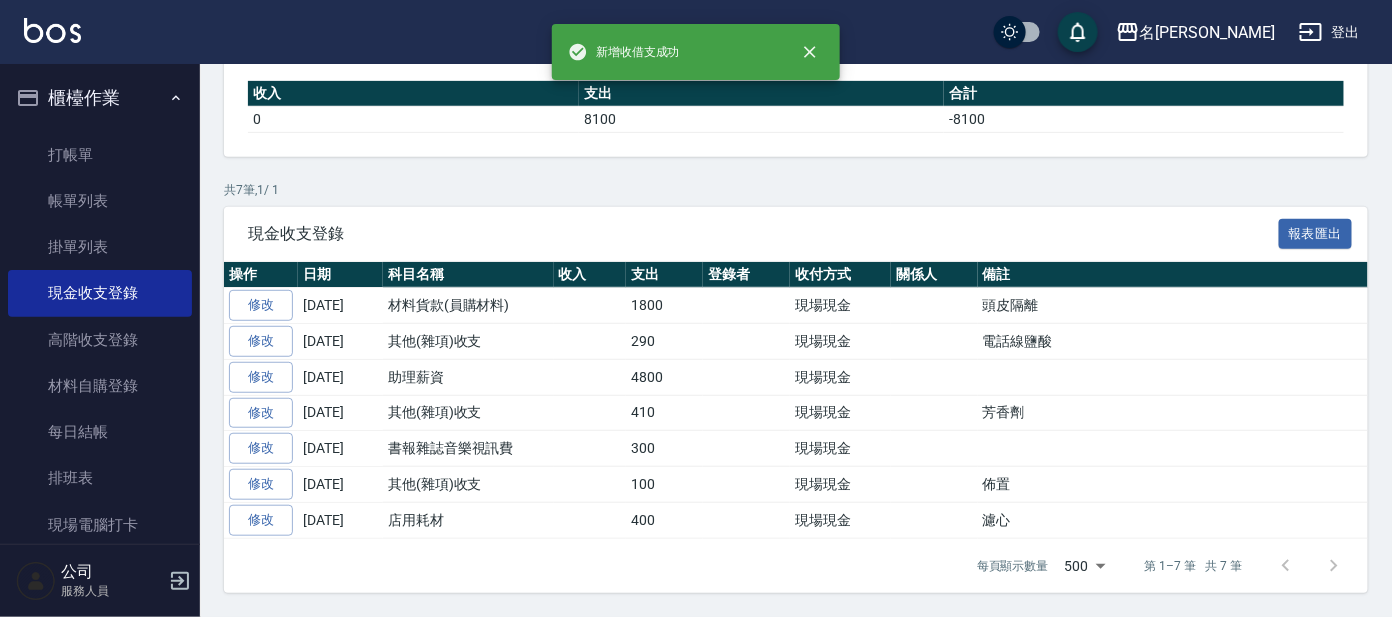 scroll, scrollTop: 0, scrollLeft: 0, axis: both 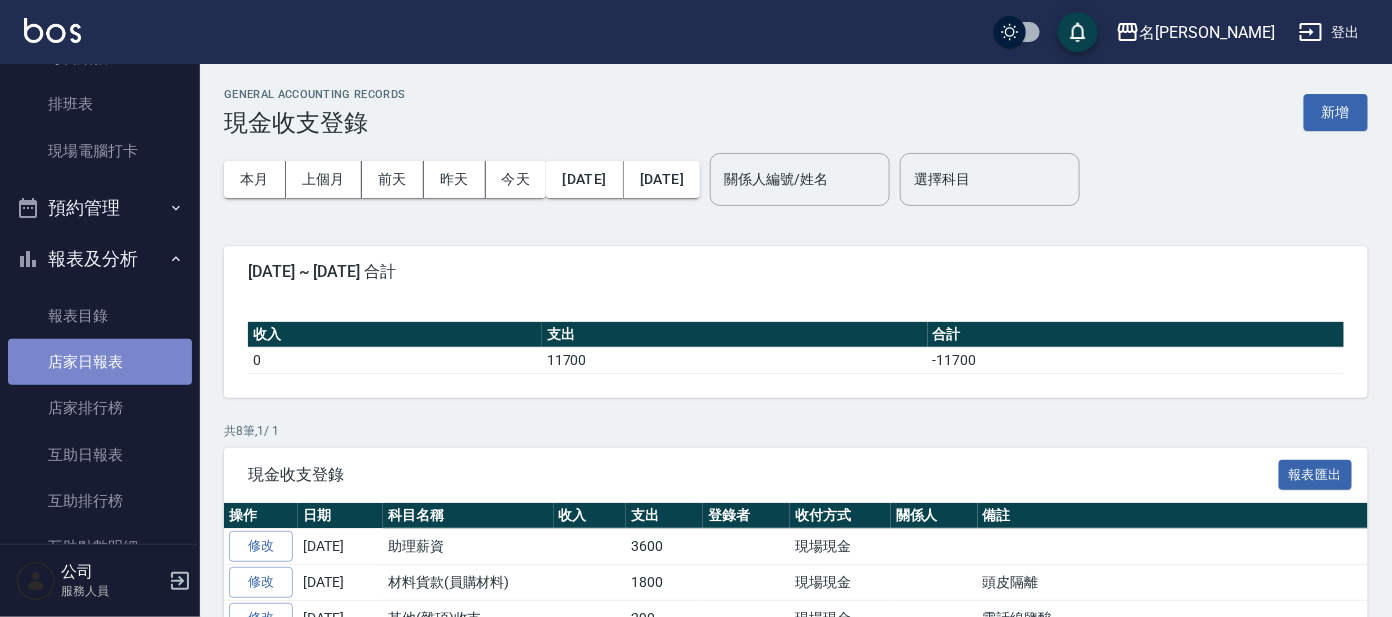 click on "店家日報表" at bounding box center [100, 362] 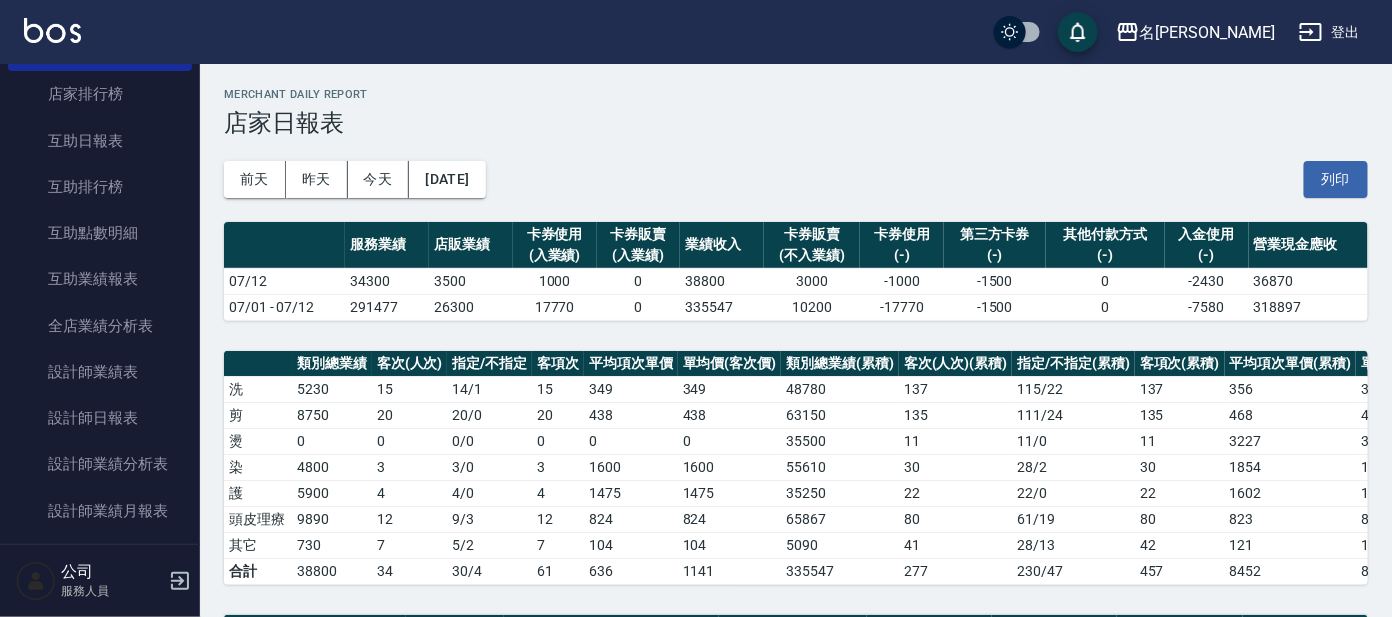 scroll, scrollTop: 749, scrollLeft: 0, axis: vertical 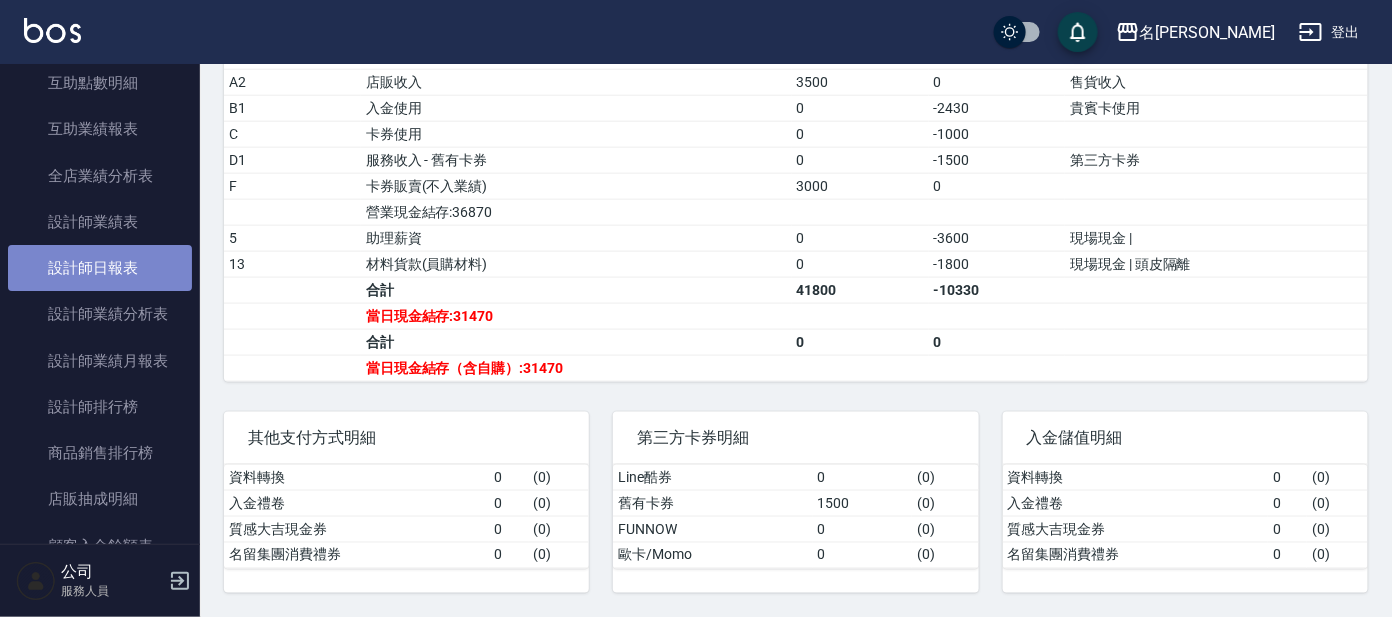 click on "設計師日報表" at bounding box center (100, 268) 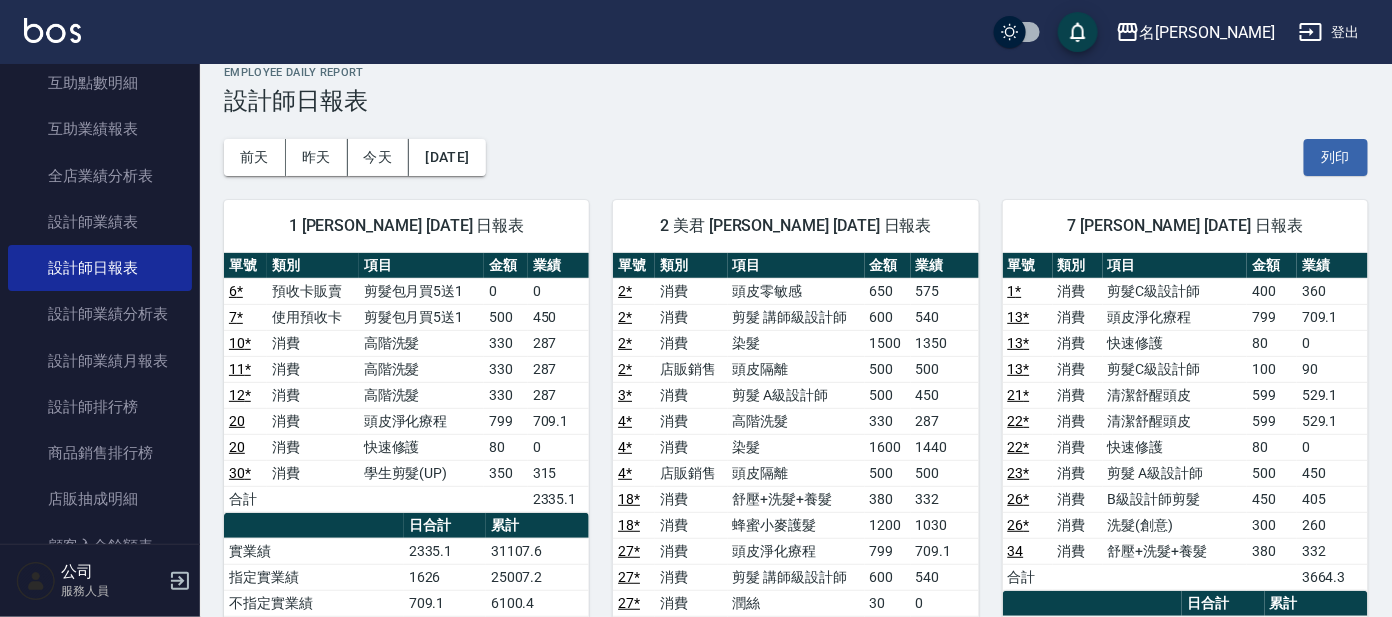 scroll, scrollTop: 0, scrollLeft: 0, axis: both 